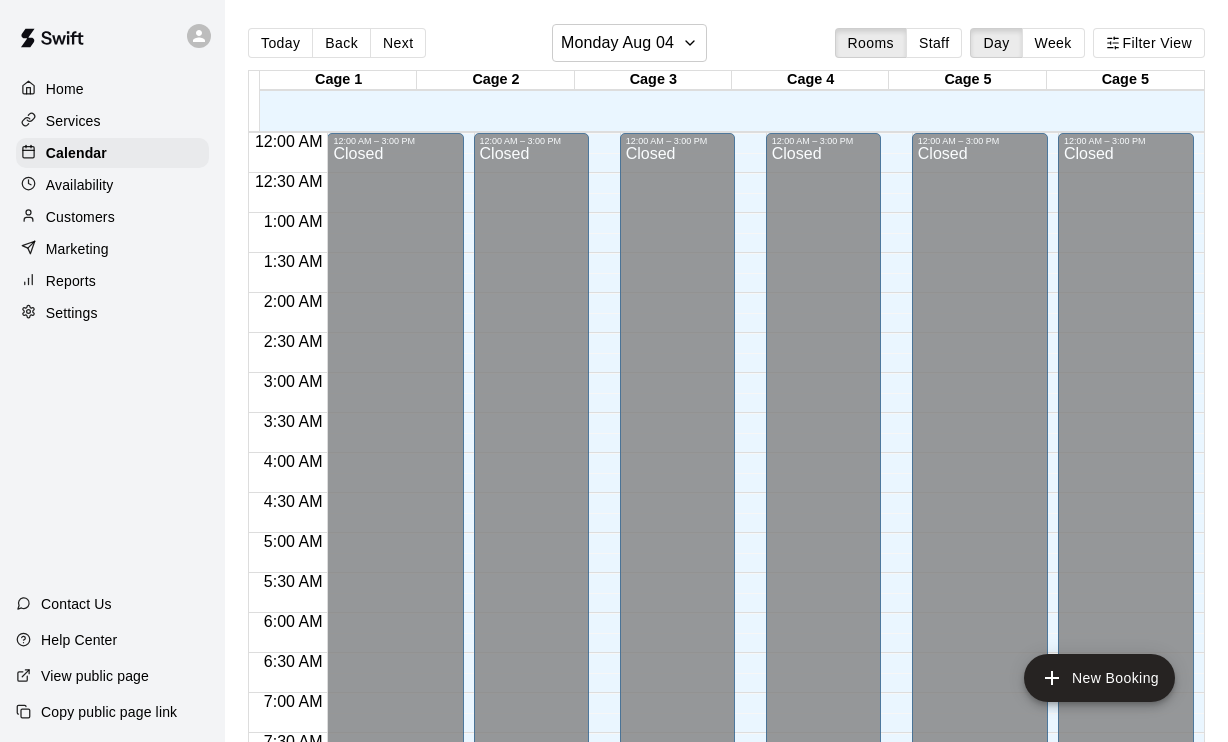 scroll, scrollTop: 0, scrollLeft: 0, axis: both 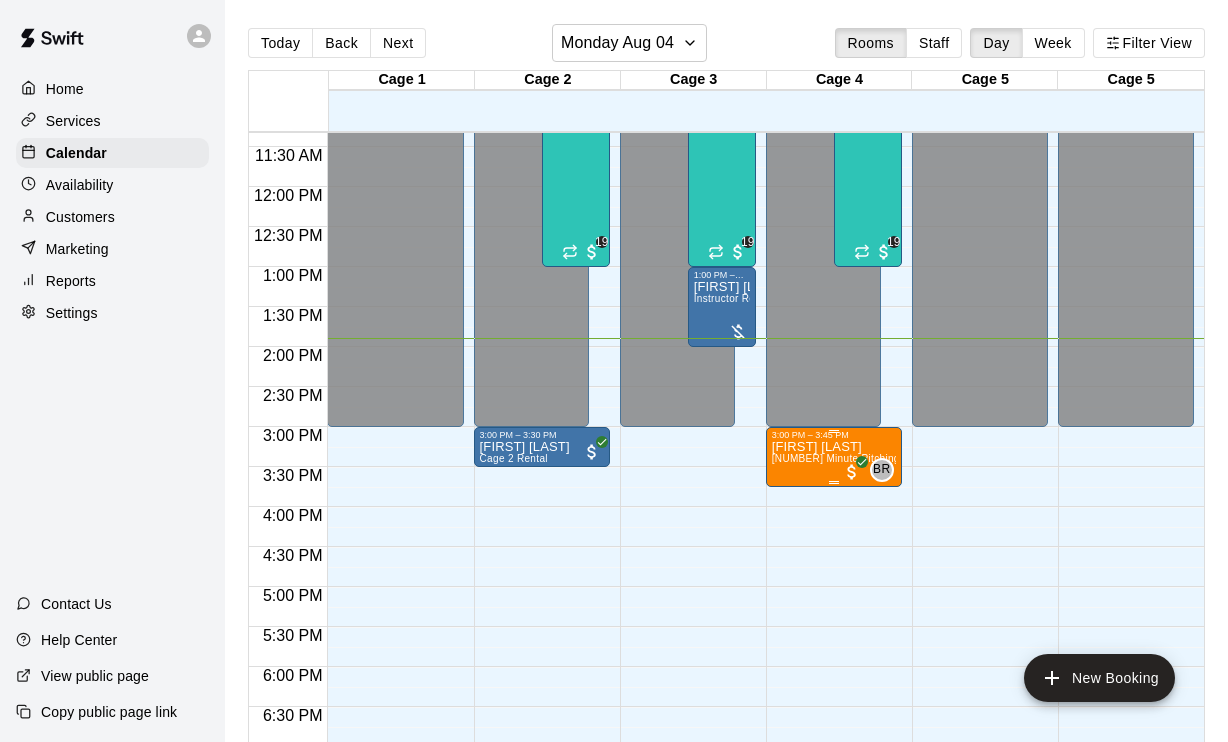 click on "[NUMBER] Minute Pitching Lesson with [FIRST] [LAST]" at bounding box center (903, 458) 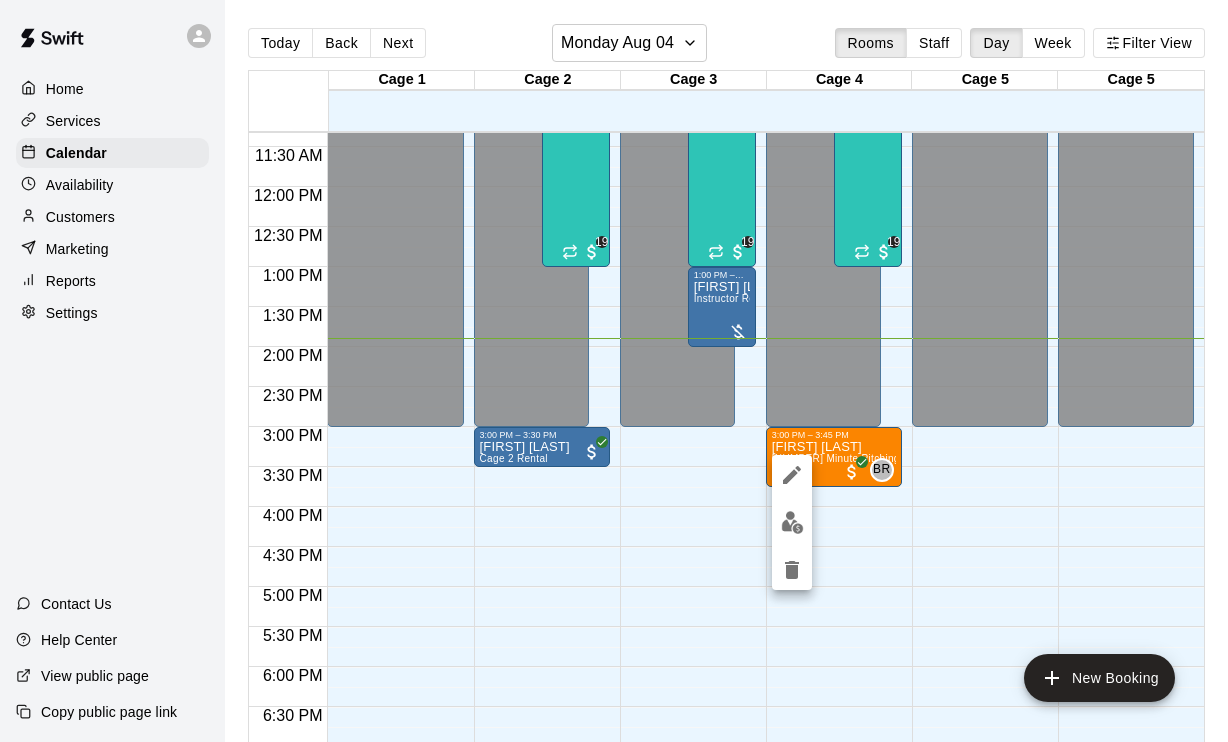 click 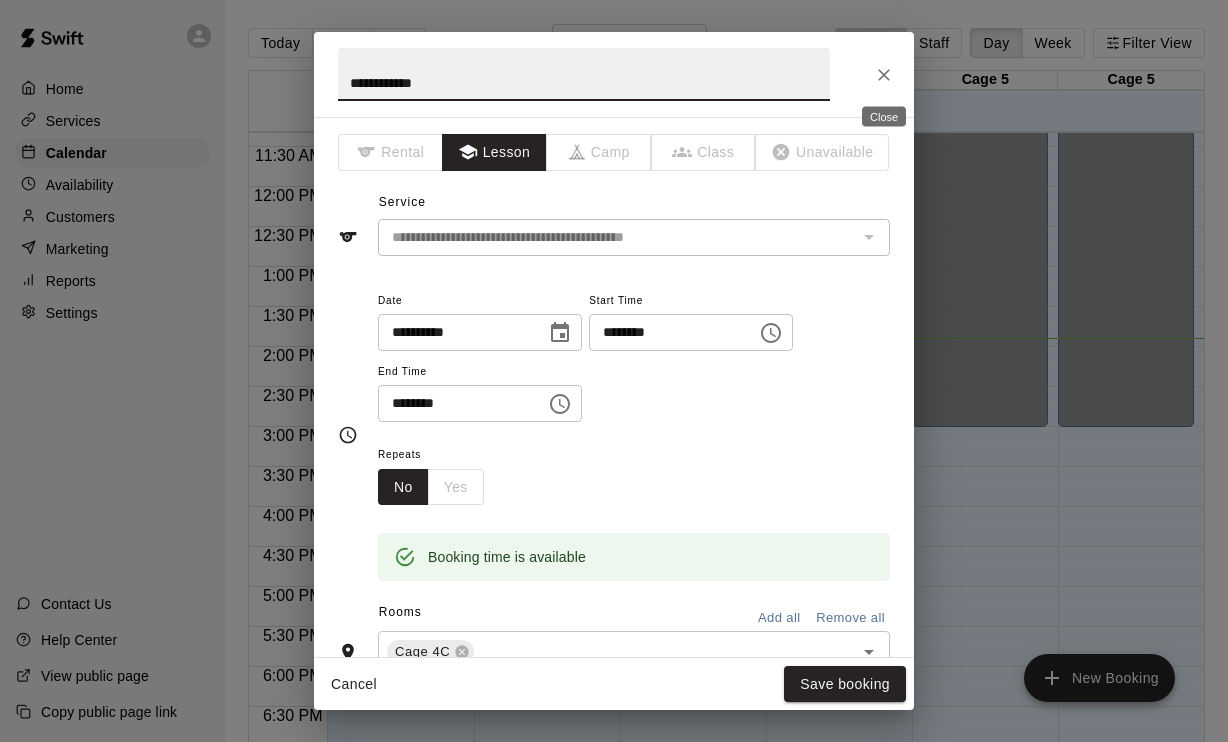 click 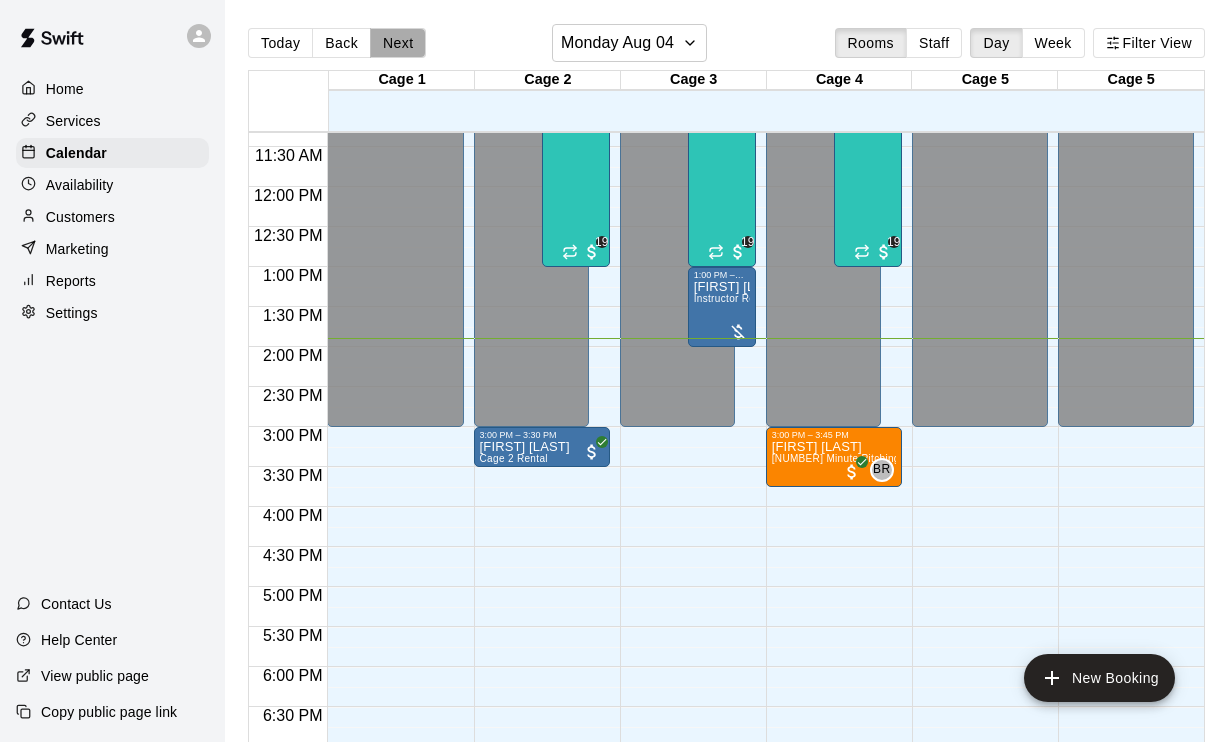 click on "Next" at bounding box center [398, 43] 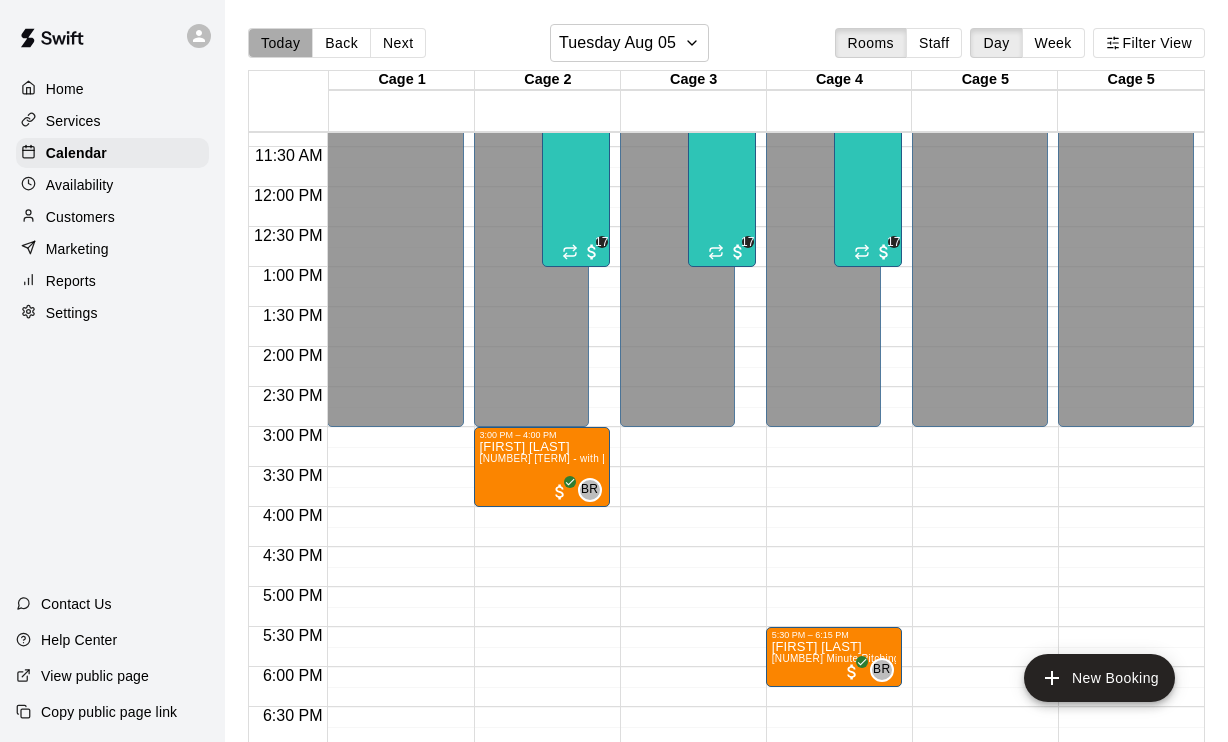 click on "Today" at bounding box center [280, 43] 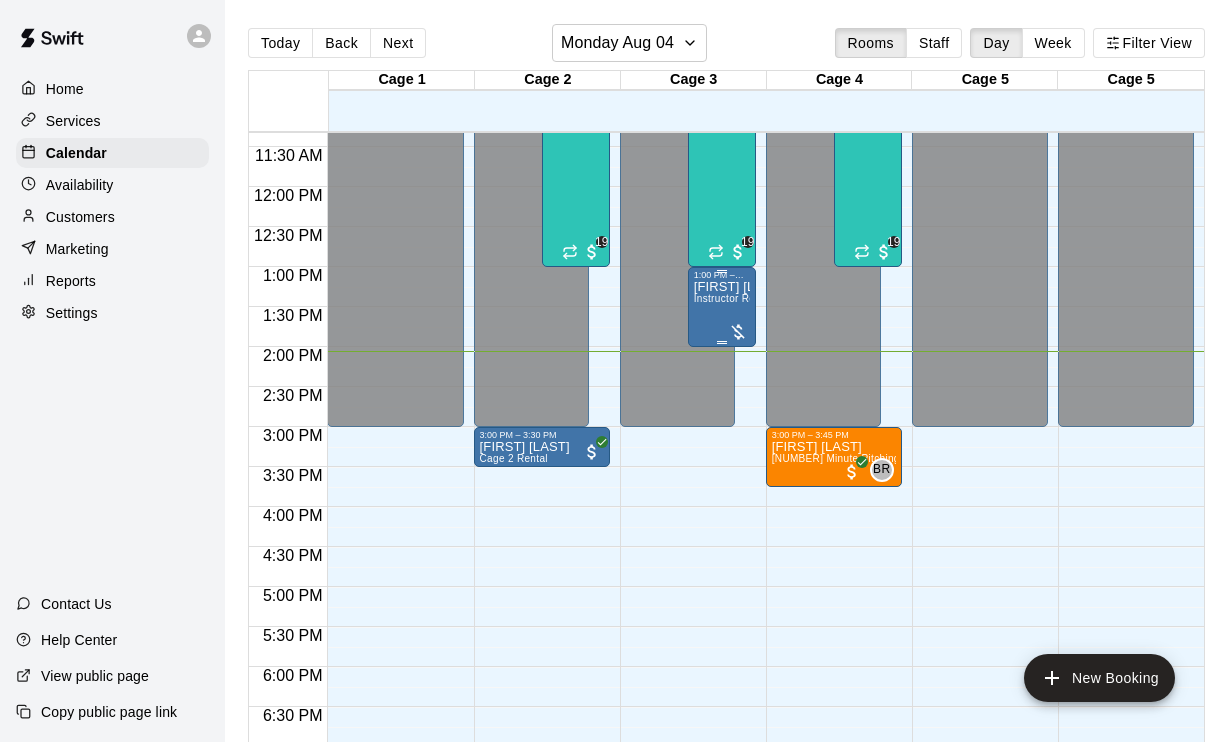 click on "[FIRST] [LAST] - Instructor Rental Cage 2a, 2b, 3a, 3b" at bounding box center (722, 651) 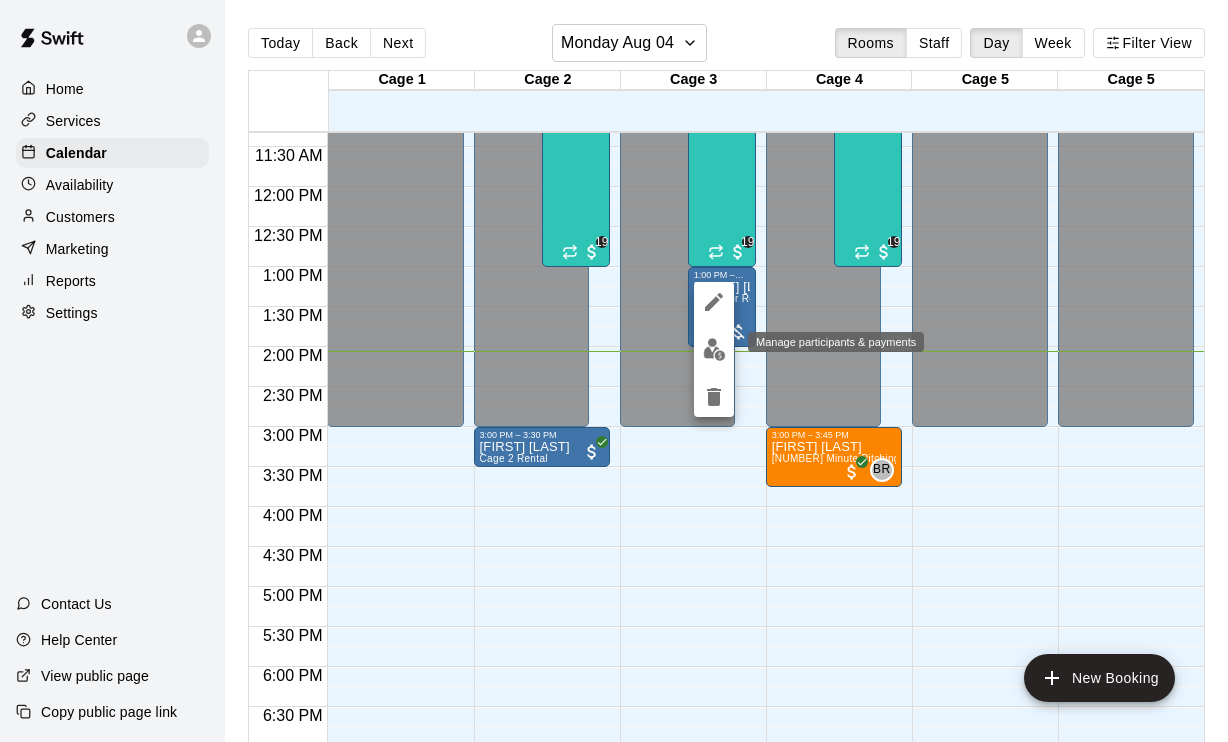 click at bounding box center [714, 349] 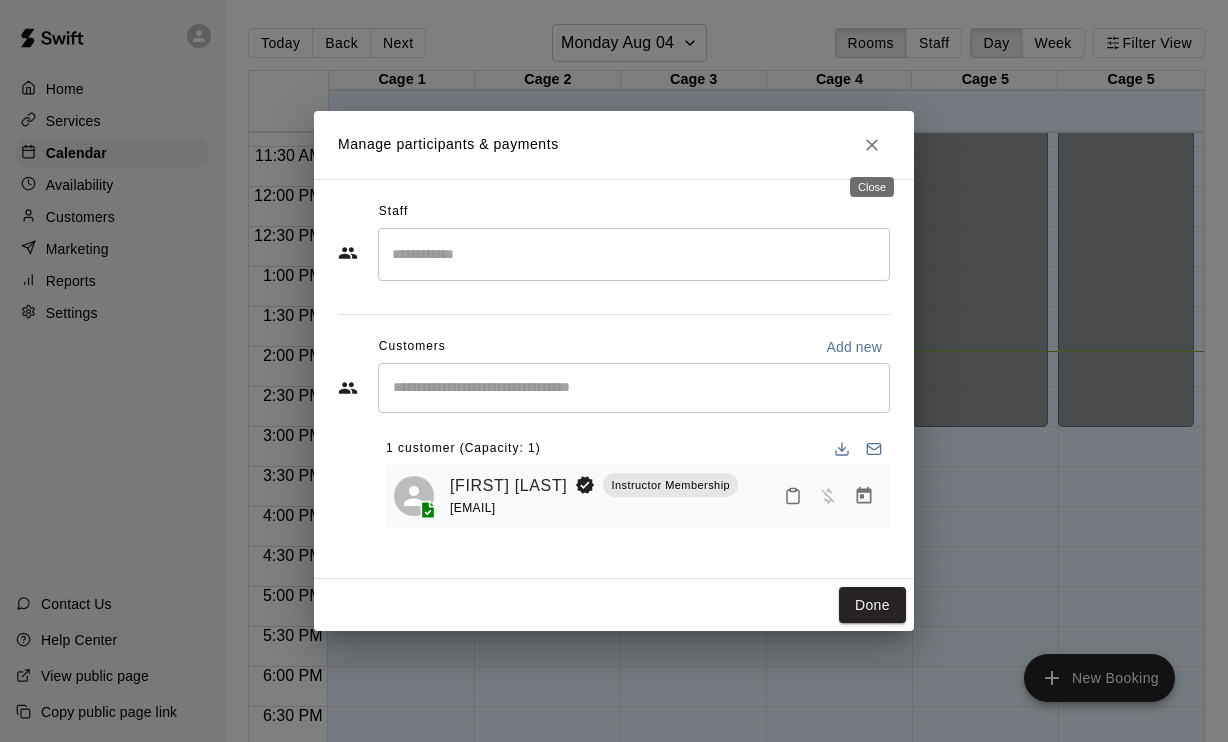 click 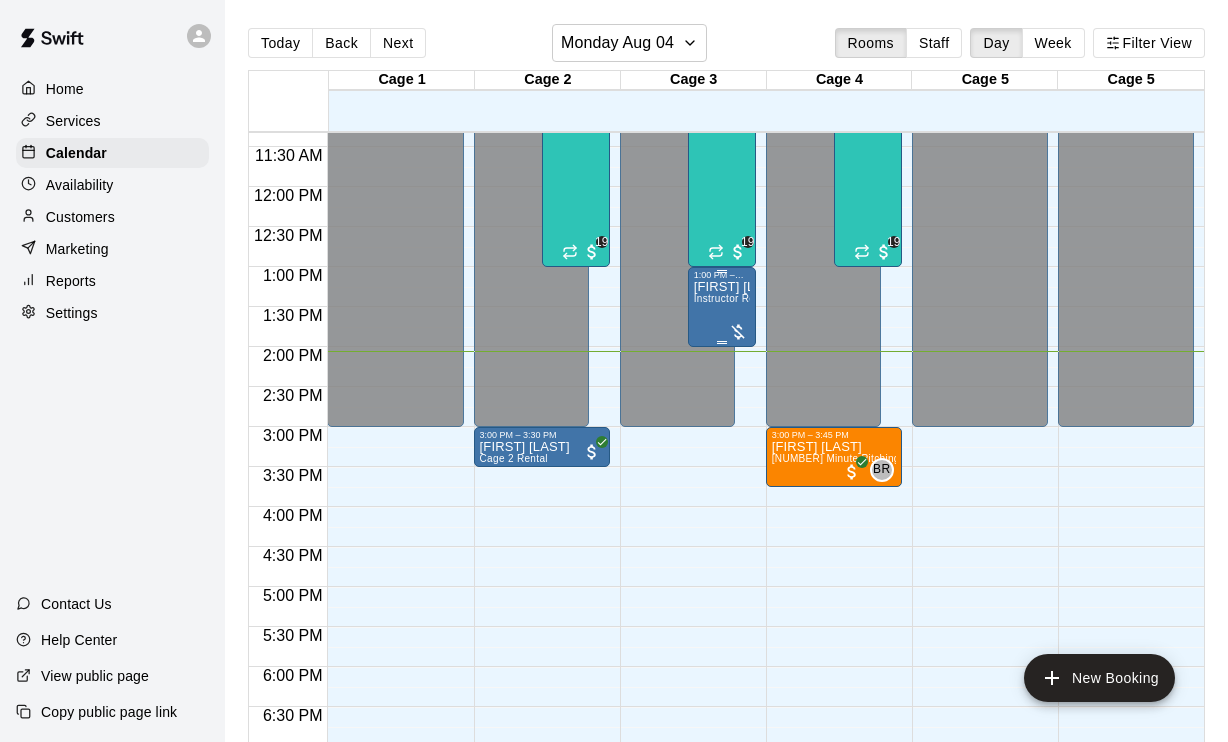 click on "[FIRST] [LAST] - Instructor Rental Cage 2a, 2b, 3a, 3b" at bounding box center (722, 651) 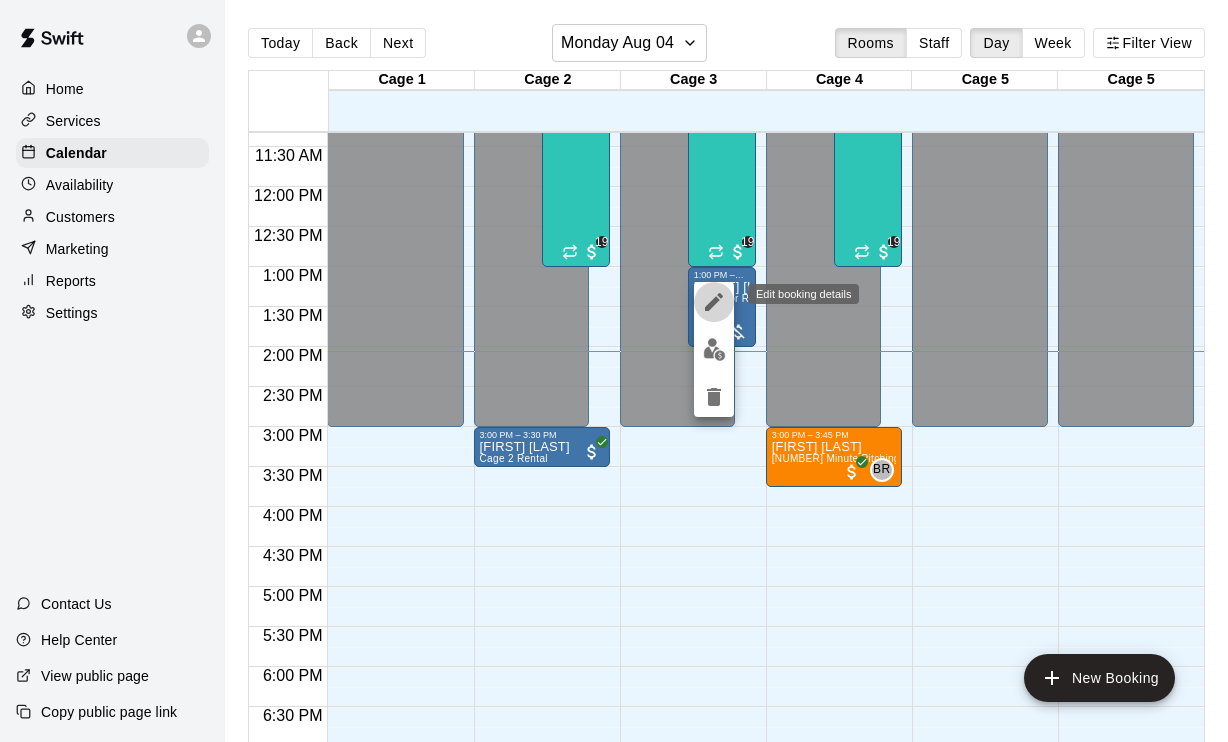 click 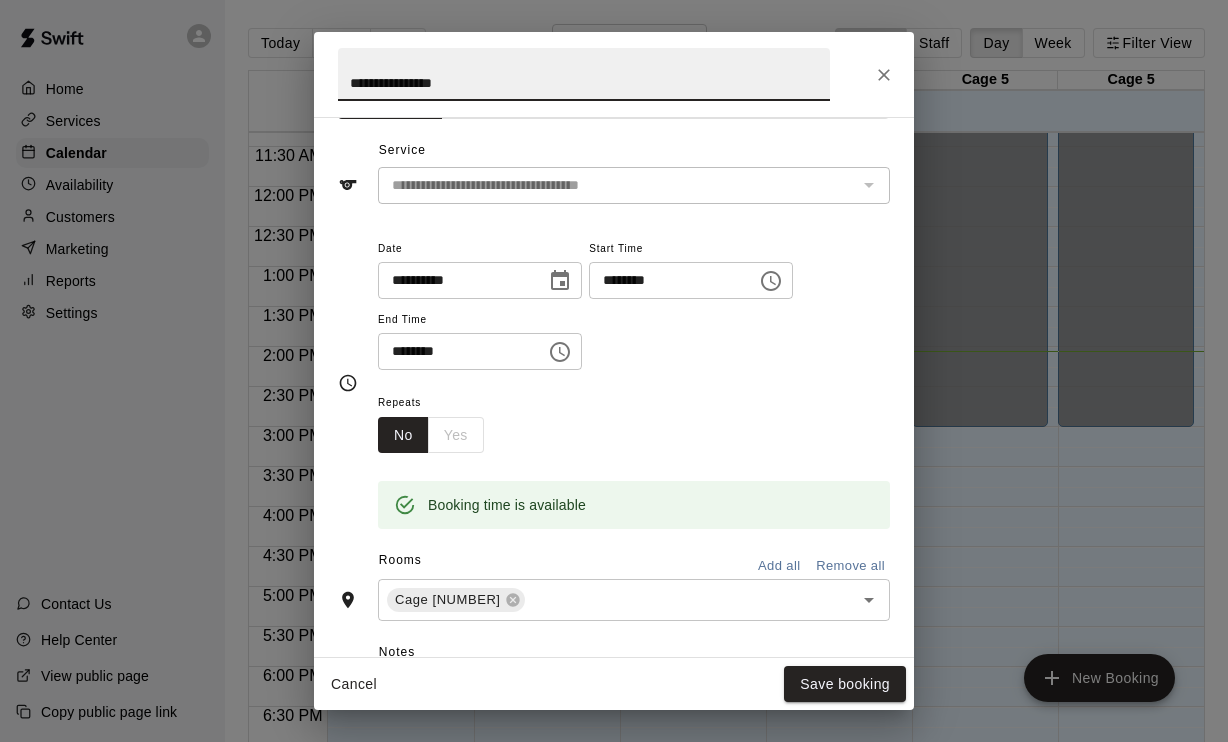 scroll, scrollTop: 0, scrollLeft: 0, axis: both 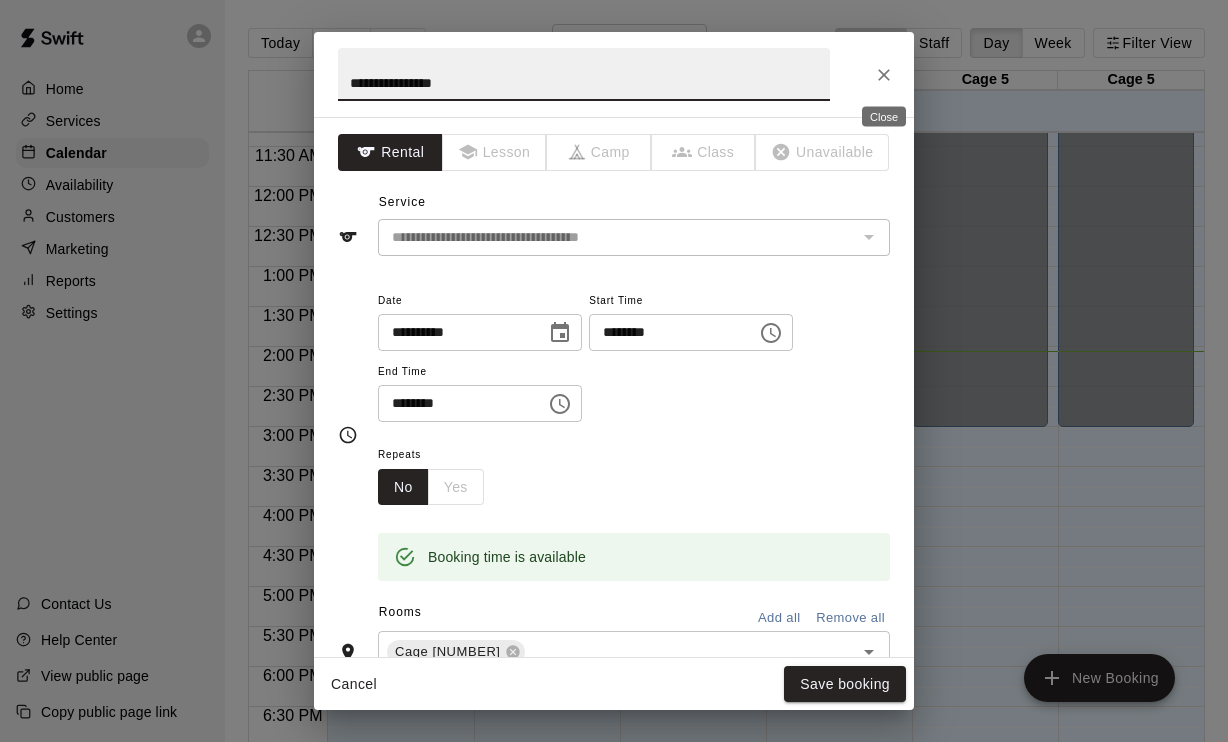 click 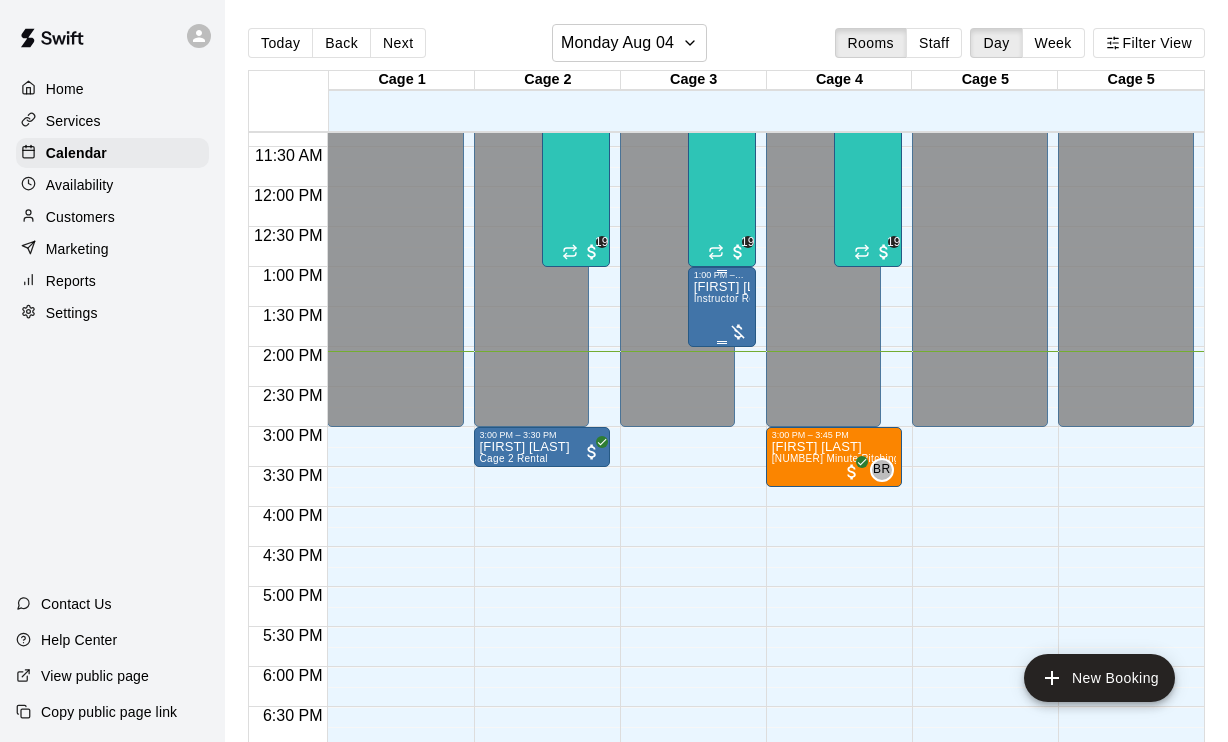 click on "Instructor Rental Cage 2a, 2b, 3a, 3b" at bounding box center [782, 298] 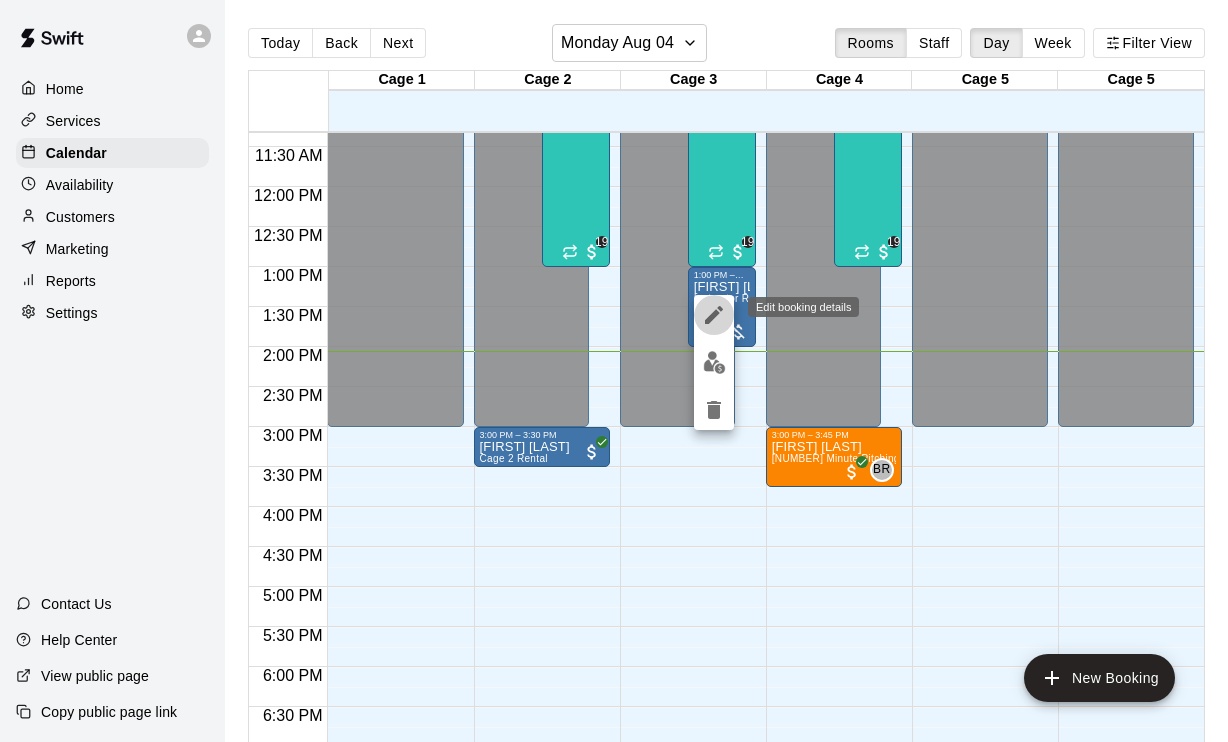 click 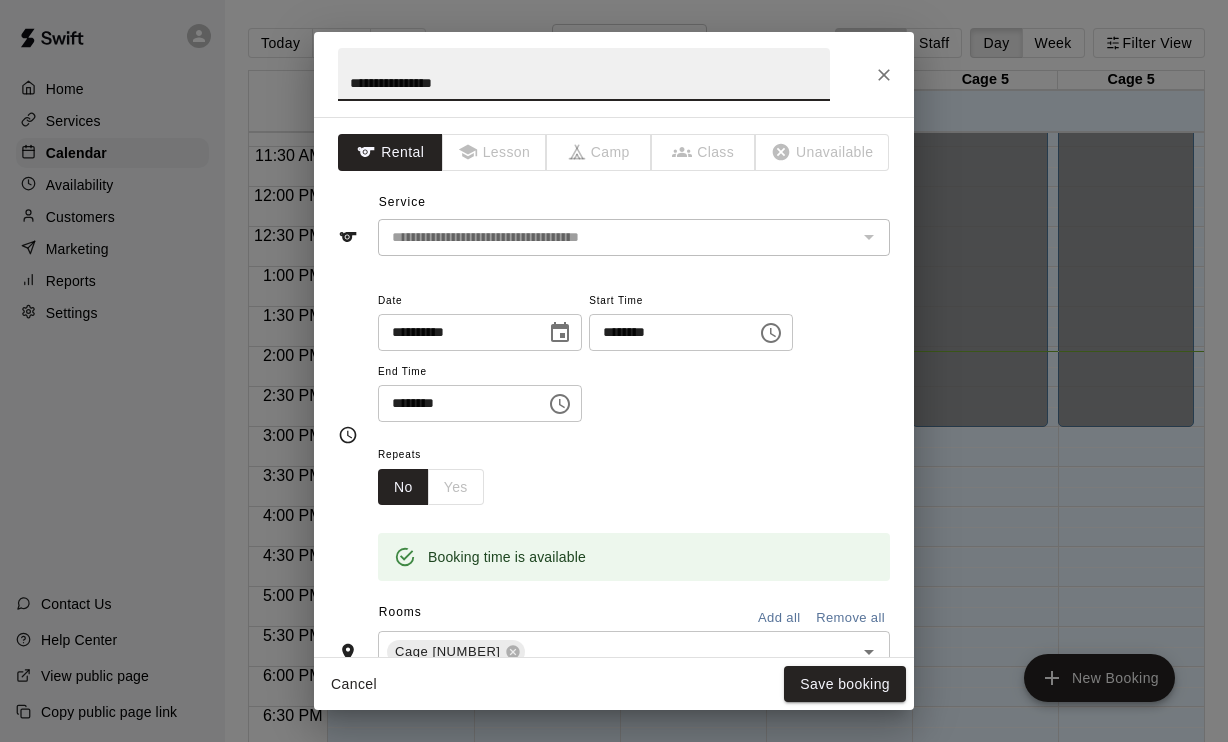click on "********" at bounding box center (455, 403) 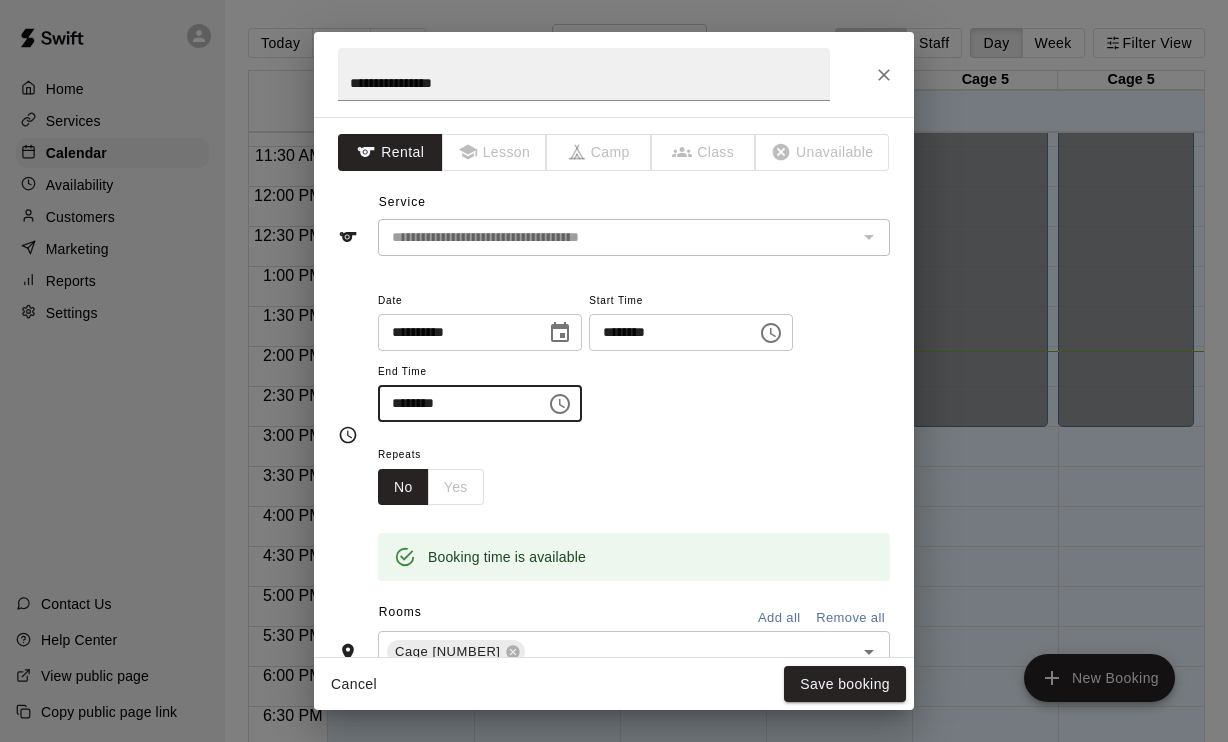 type on "********" 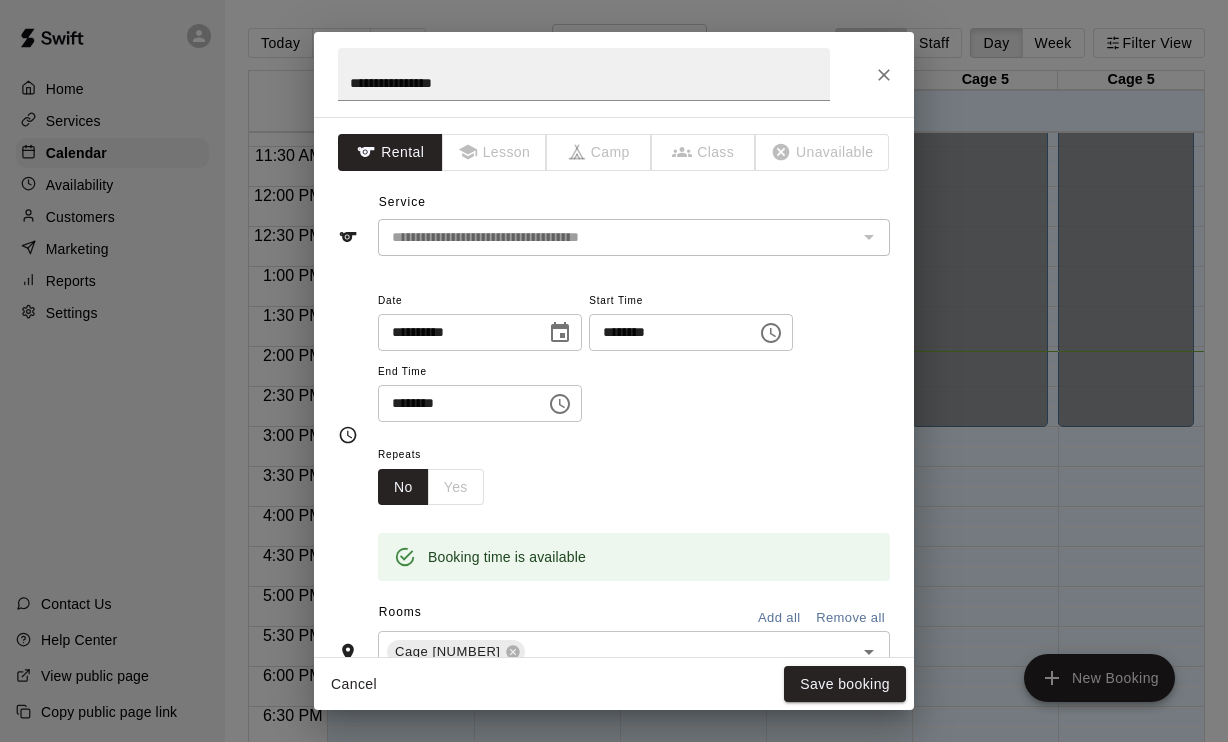 click on "Cancel Save booking" at bounding box center (614, 684) 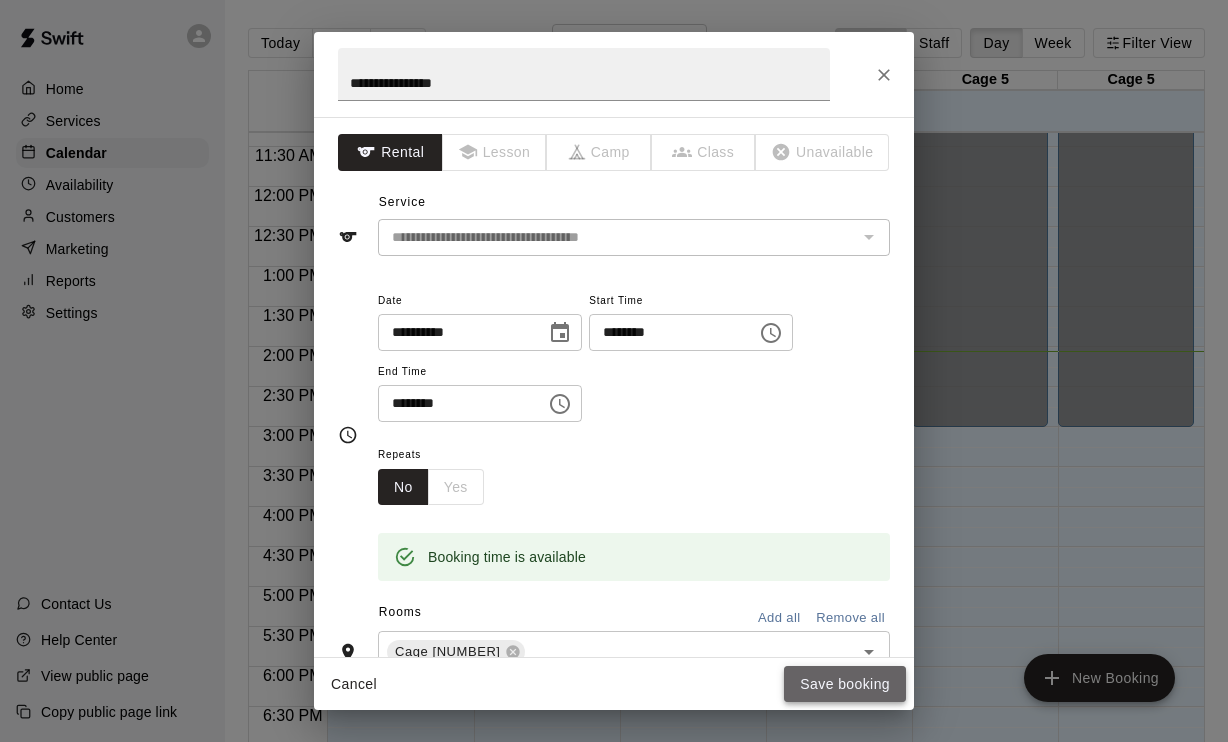 click on "Save booking" at bounding box center (845, 684) 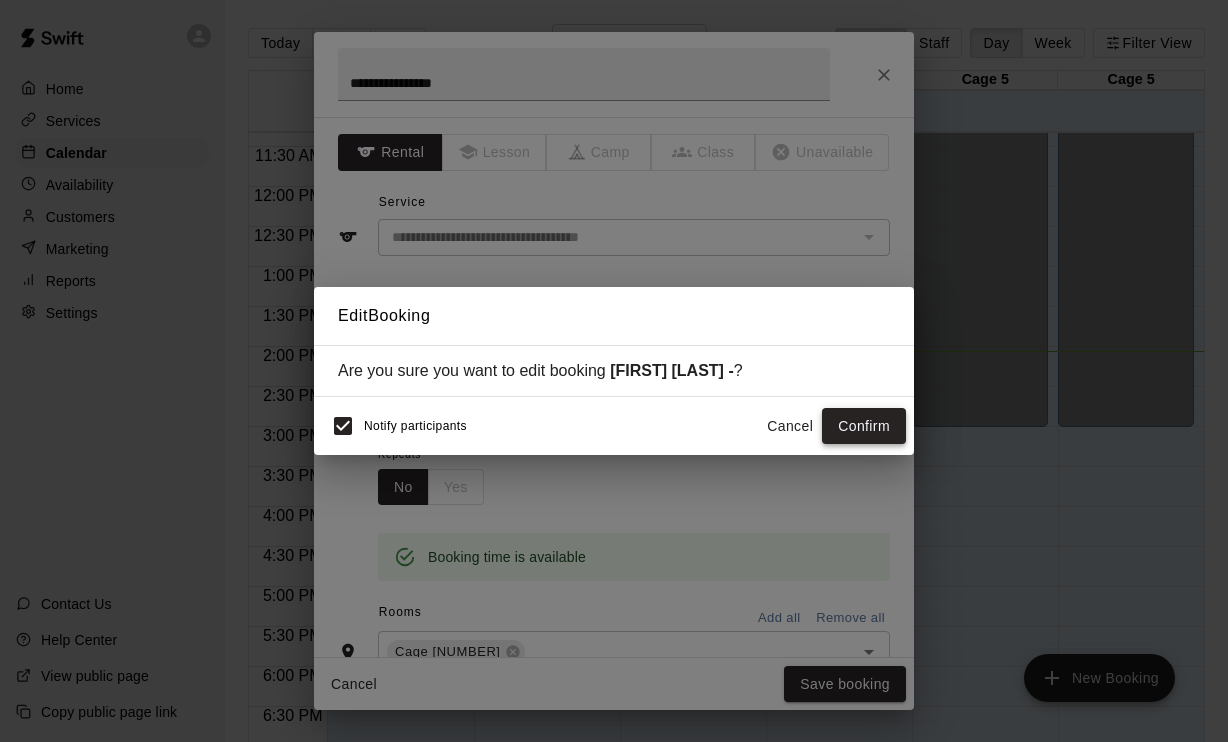 click on "Confirm" at bounding box center (864, 426) 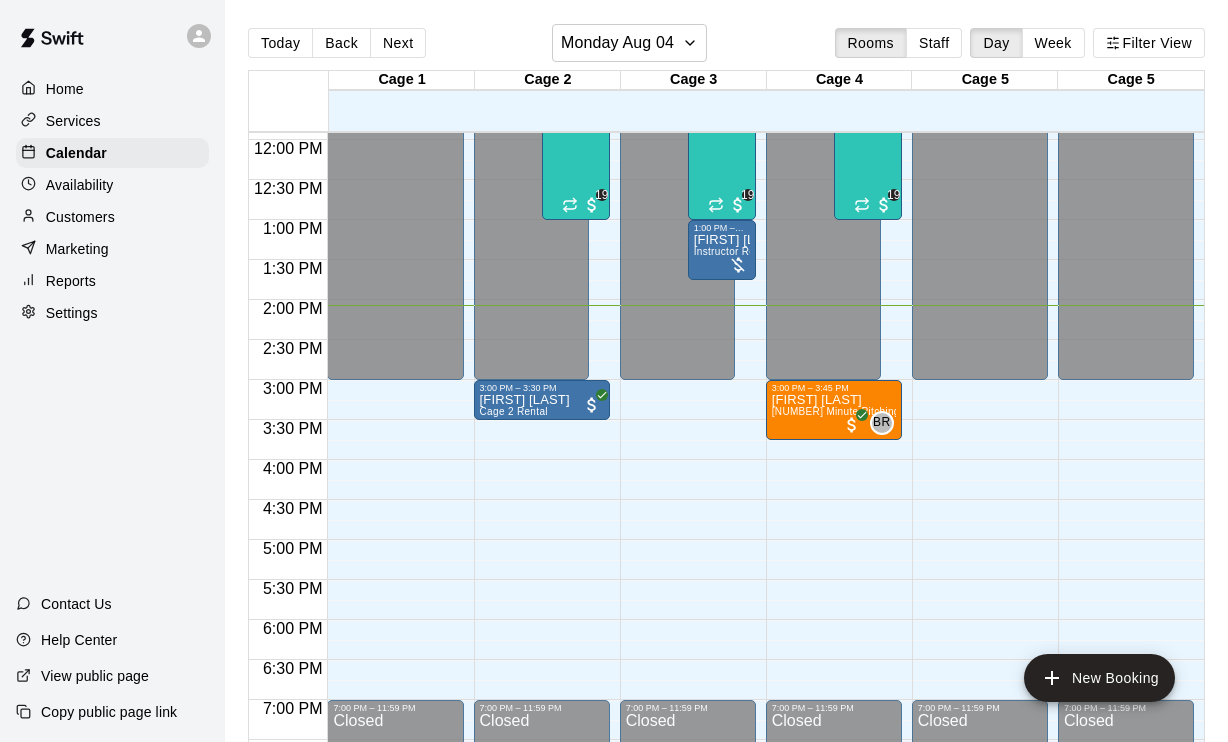 scroll, scrollTop: 959, scrollLeft: 0, axis: vertical 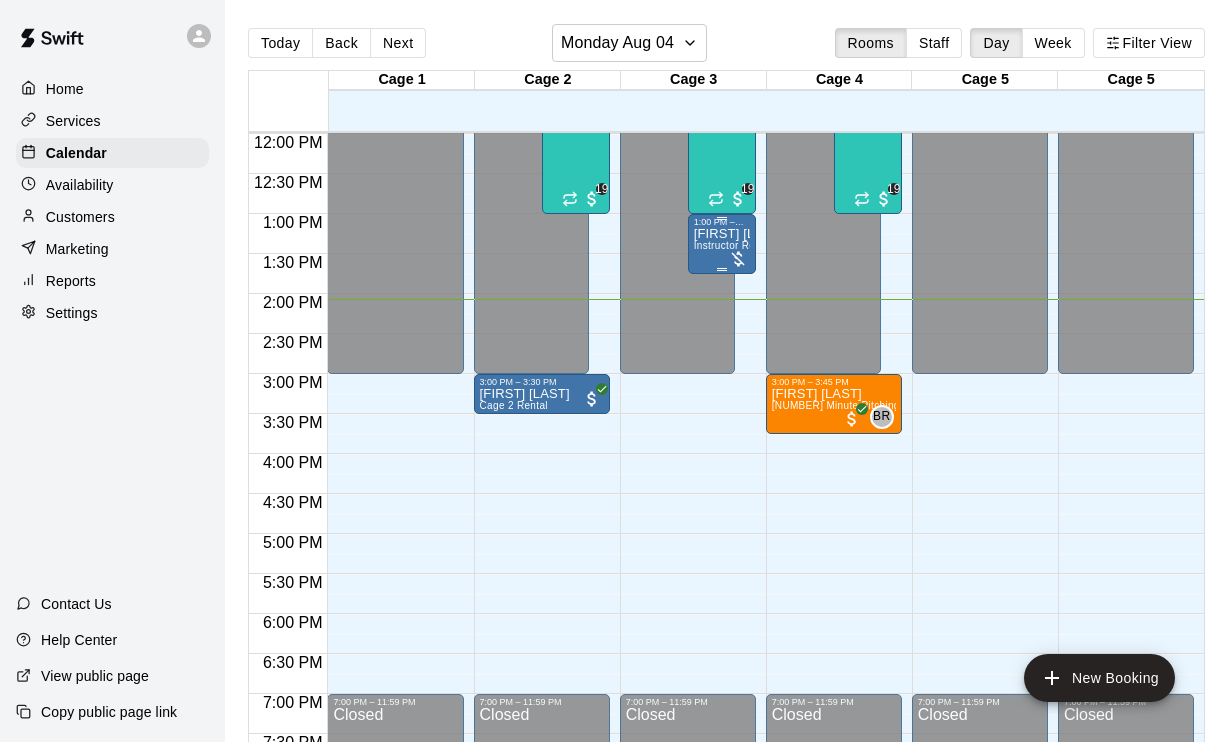 click at bounding box center (738, 257) 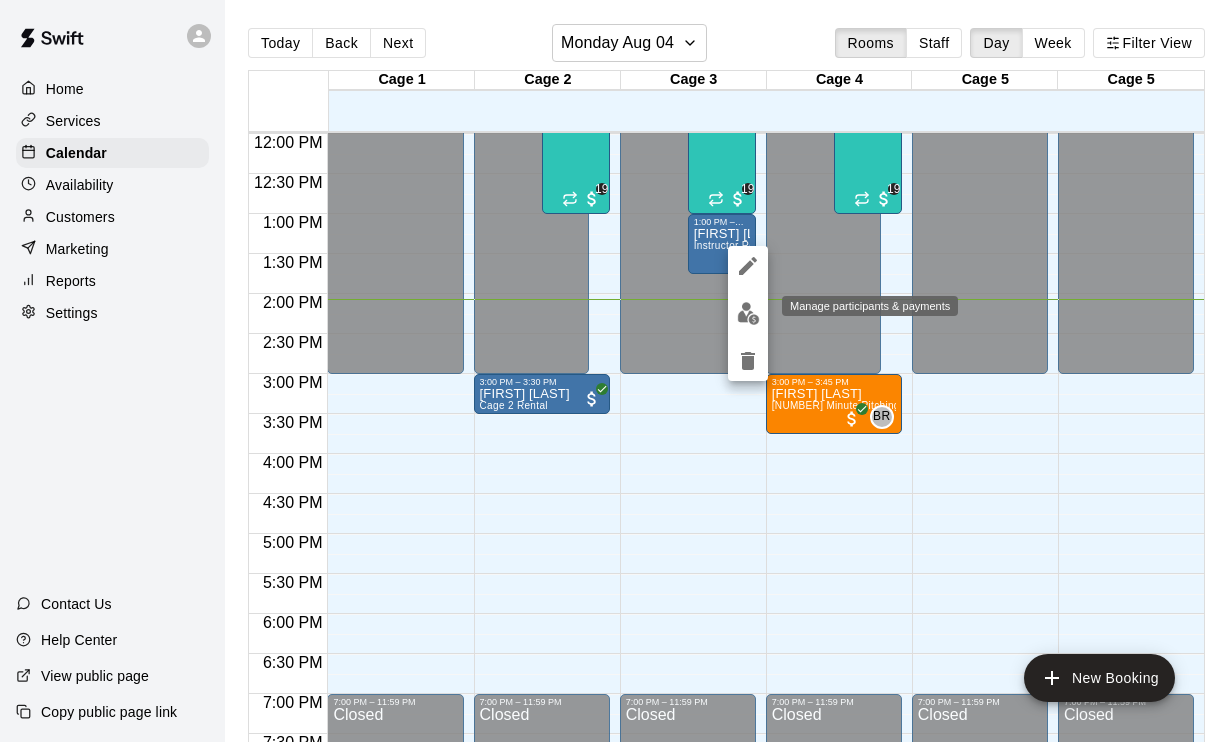 click at bounding box center (748, 313) 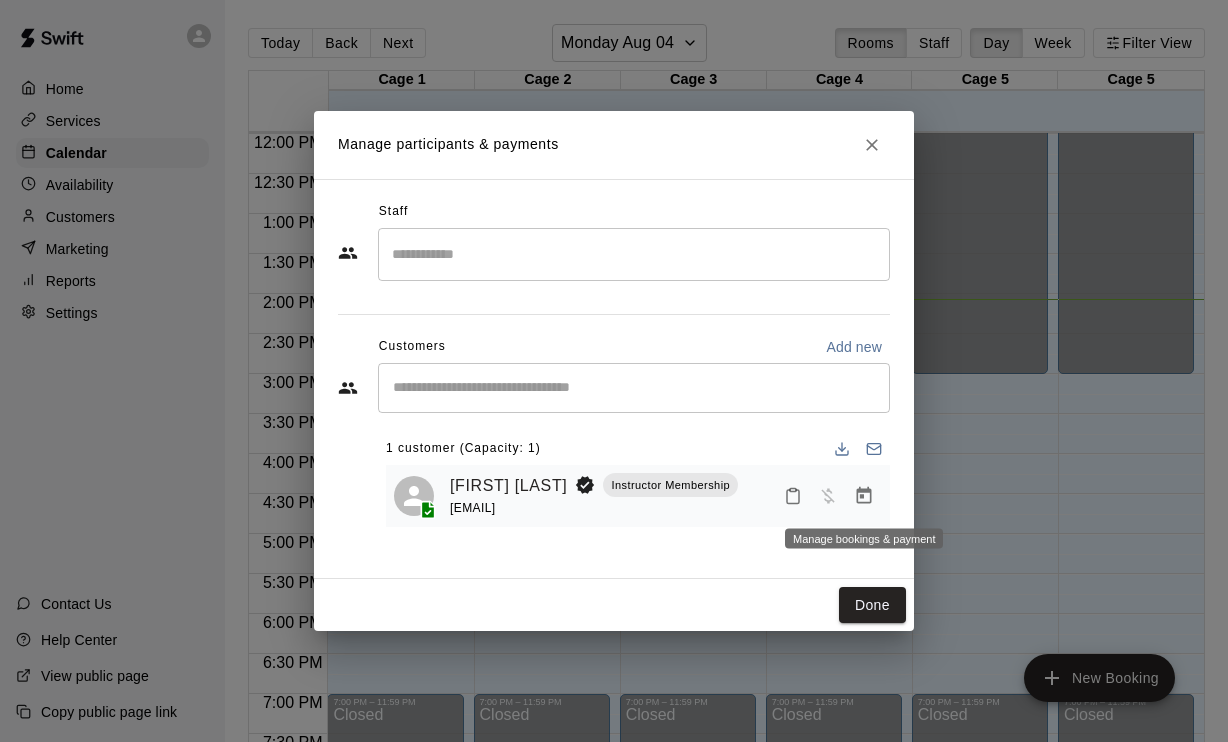 click 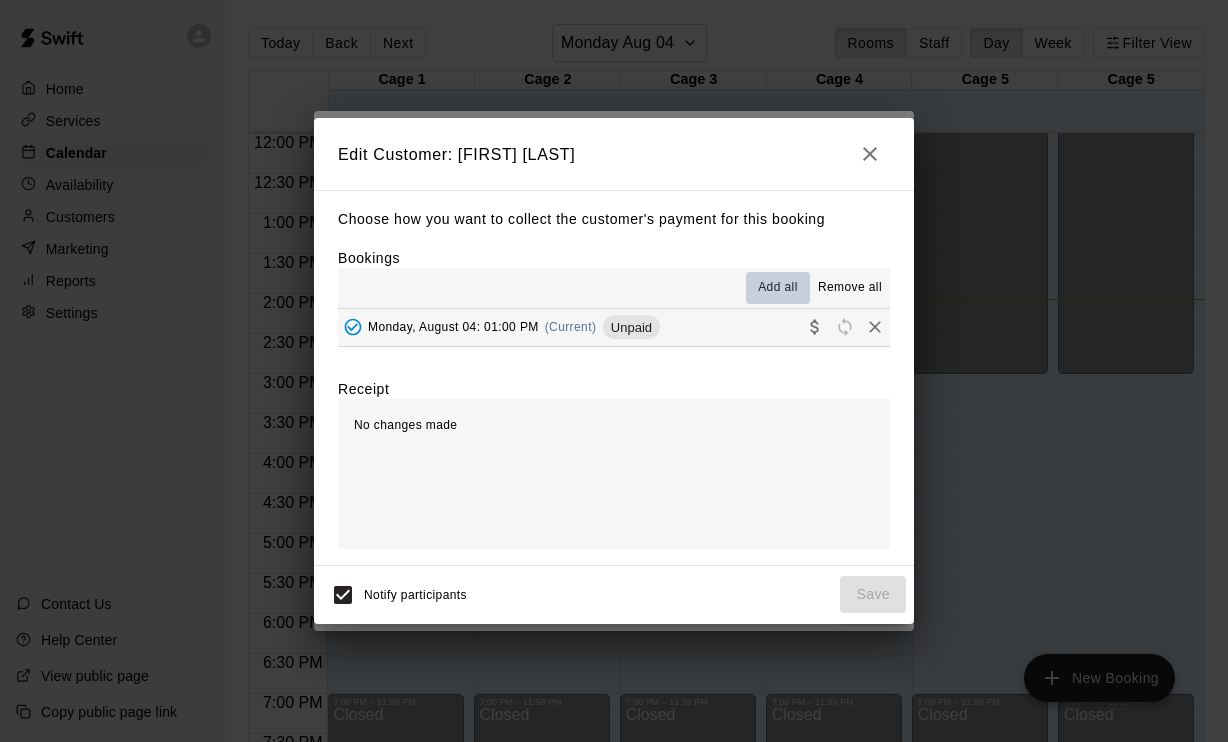 click on "Add all" at bounding box center (778, 288) 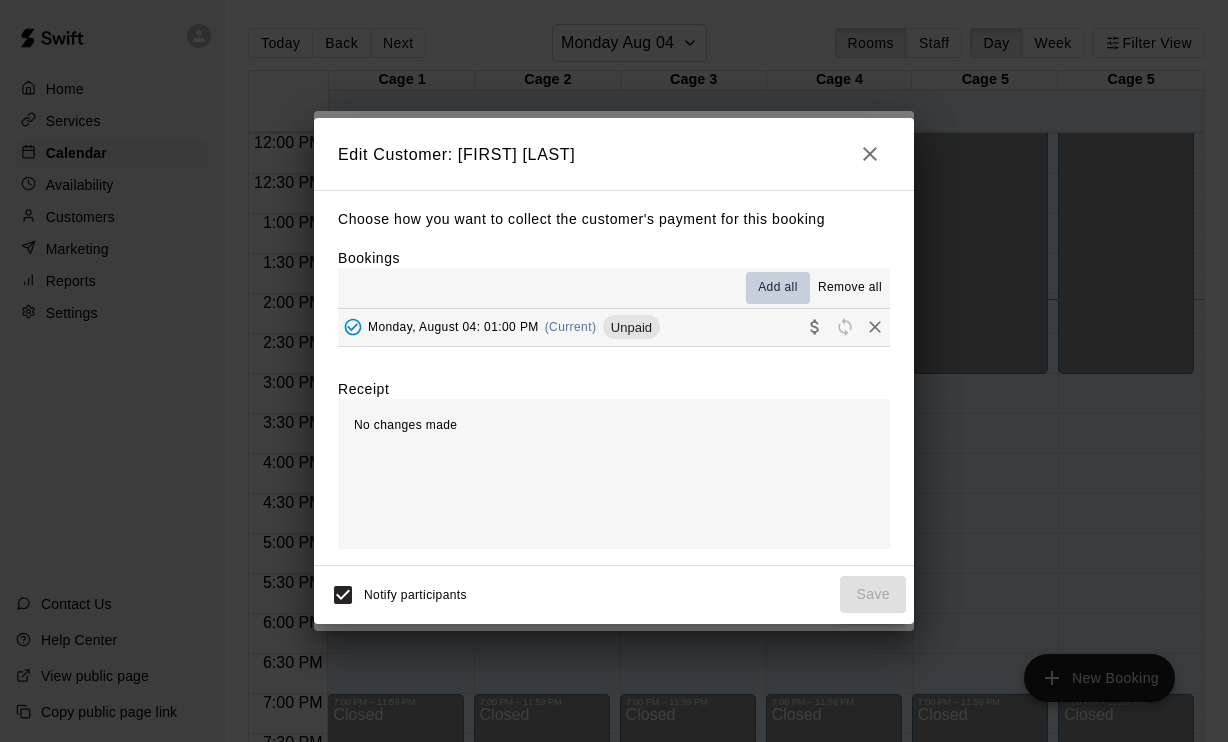 click on "Add all" at bounding box center [778, 288] 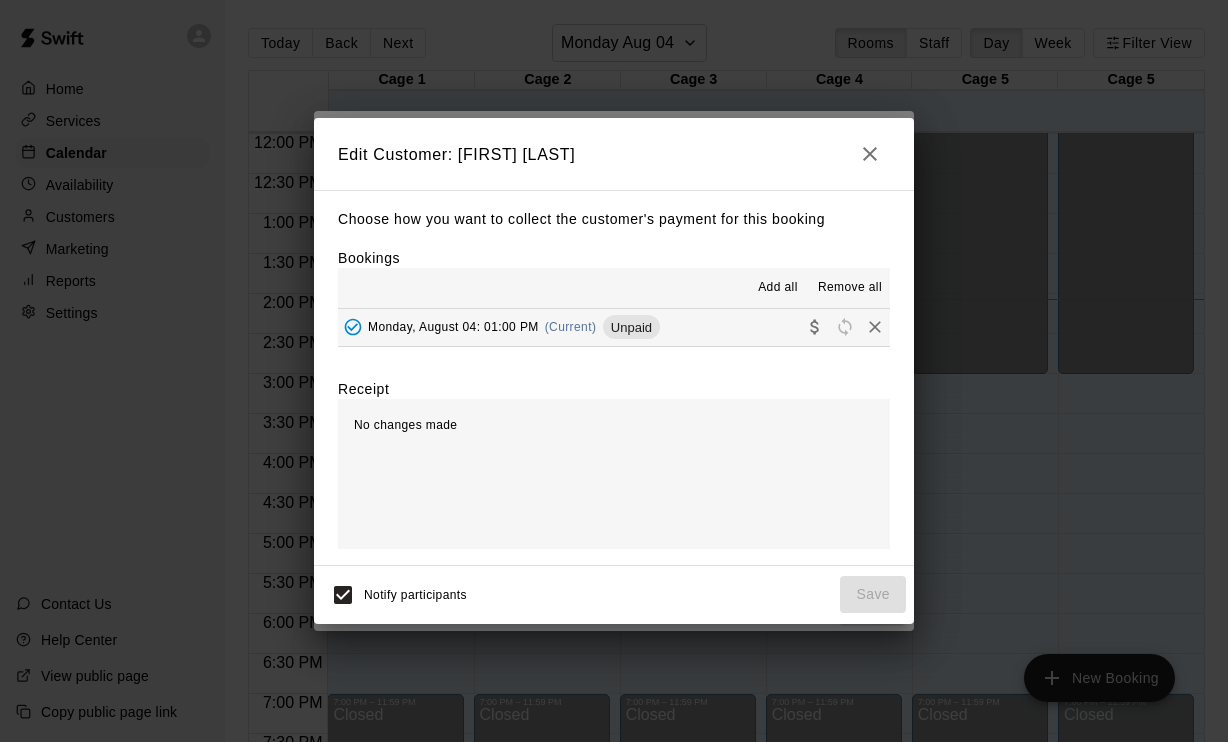 click 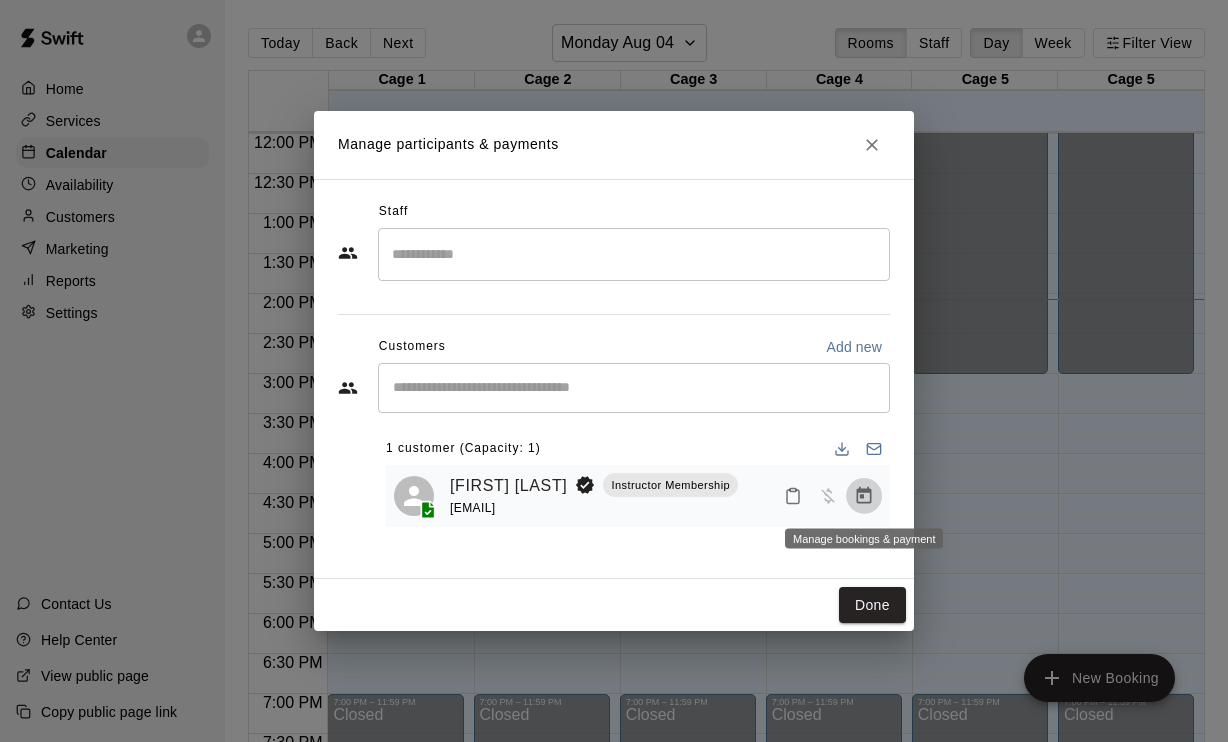 click 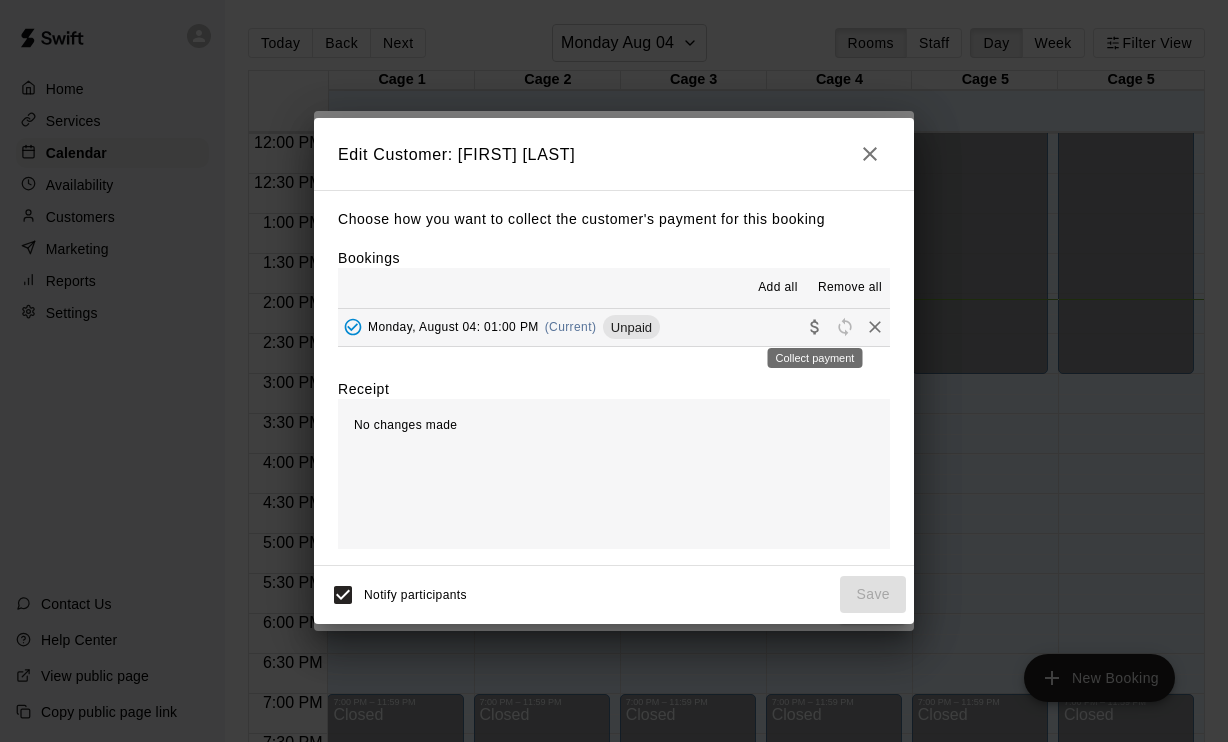 click 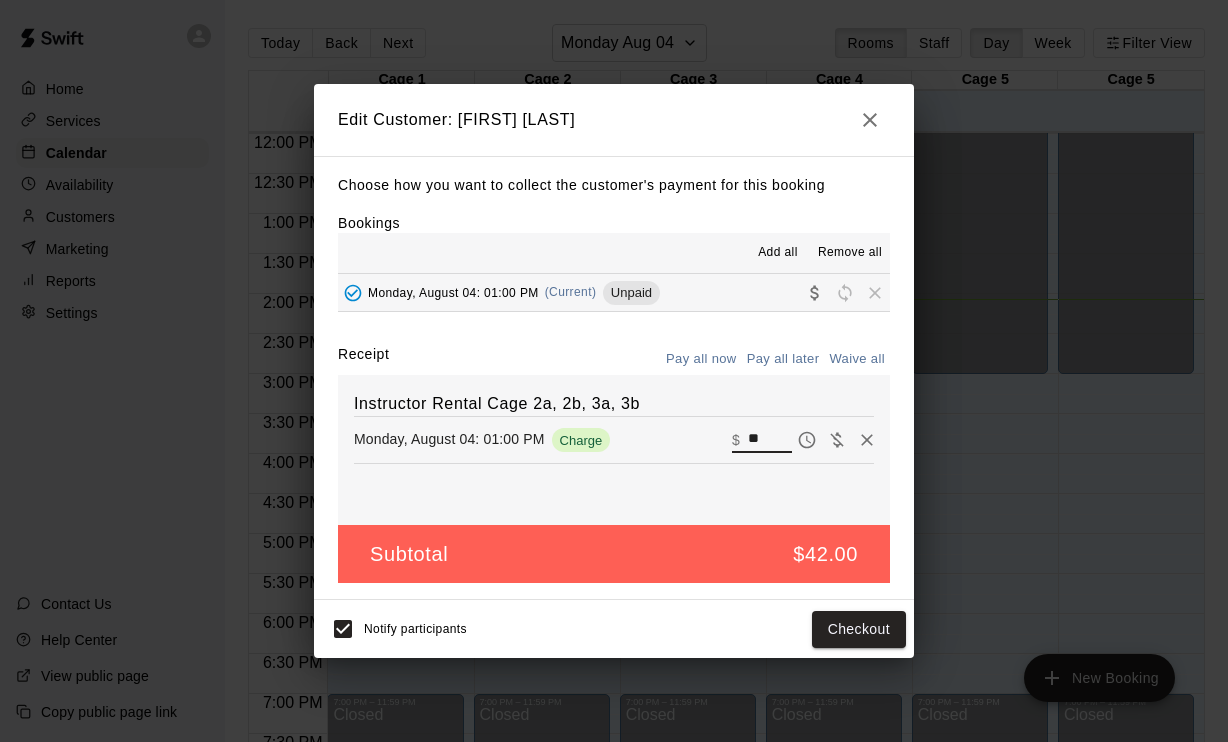 click on "**" at bounding box center (770, 440) 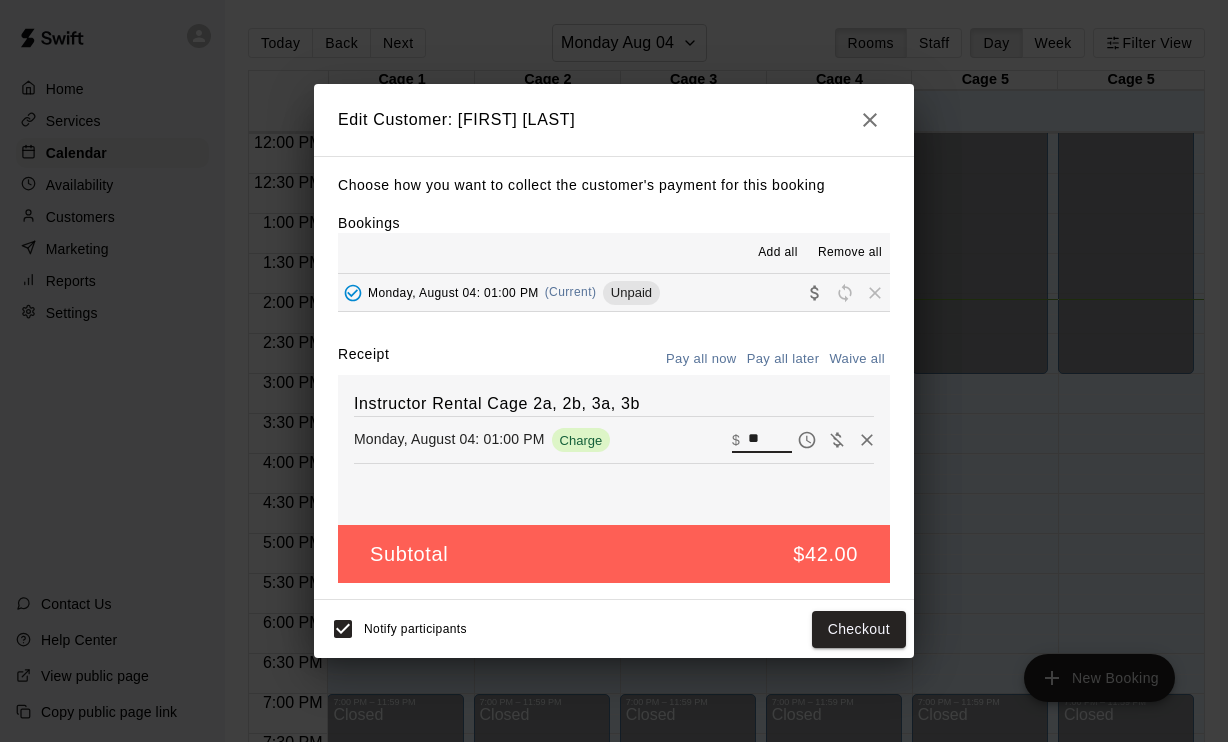 type on "*" 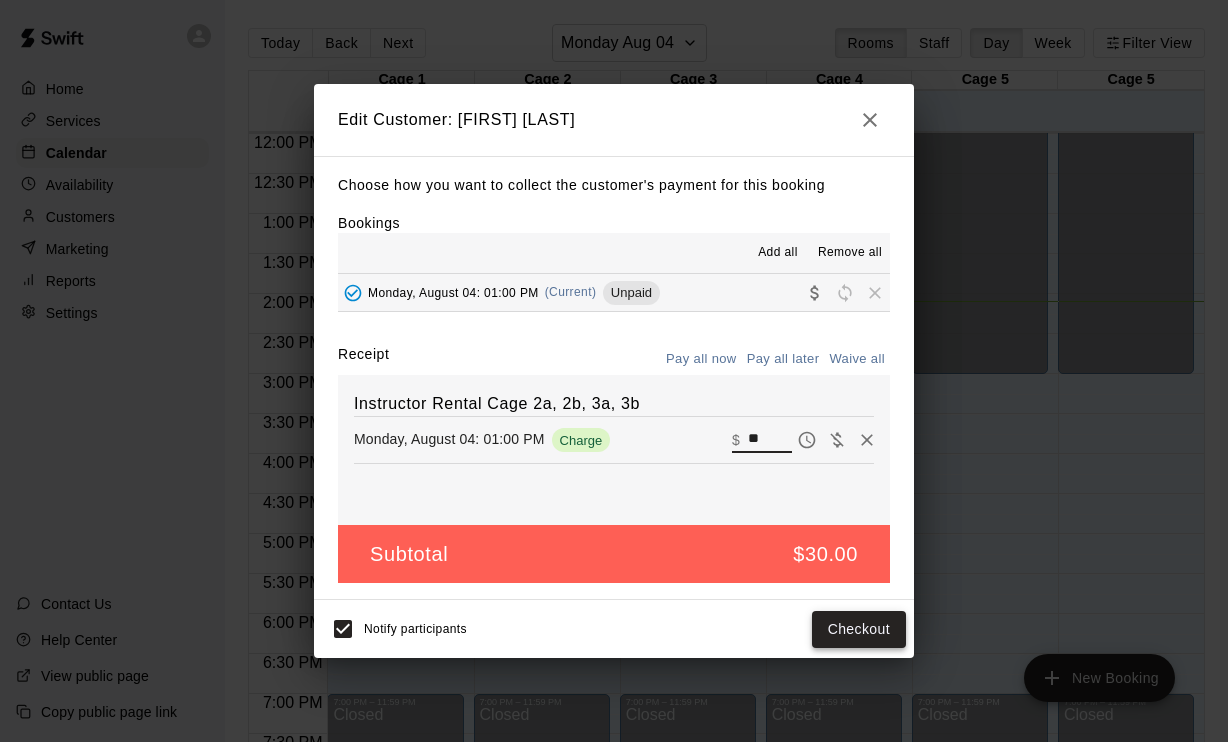 type on "**" 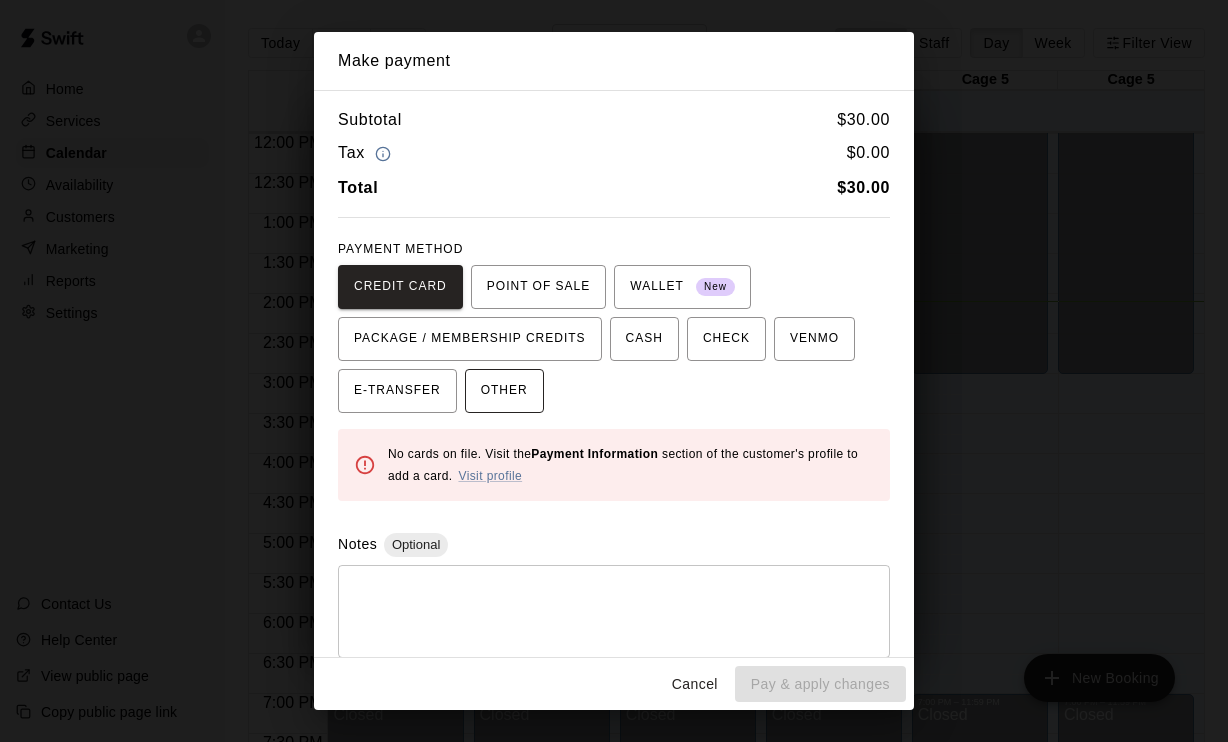 click on "OTHER" at bounding box center (504, 391) 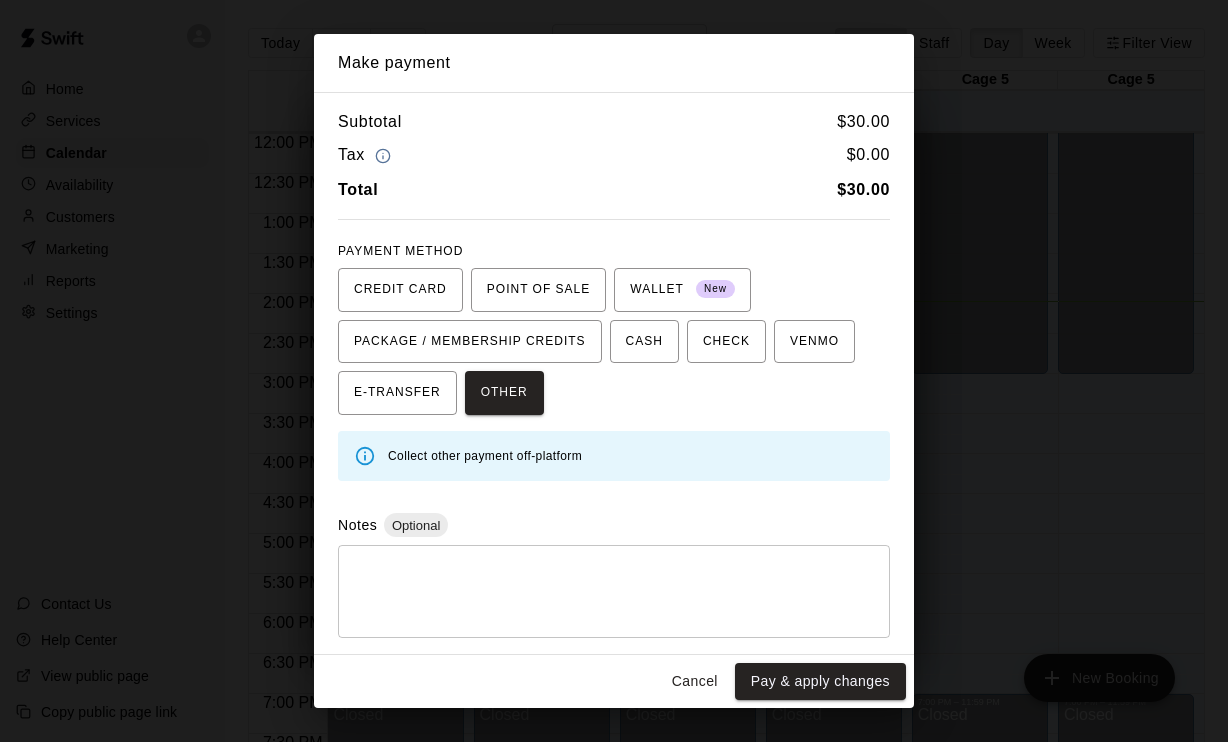 click at bounding box center [614, 592] 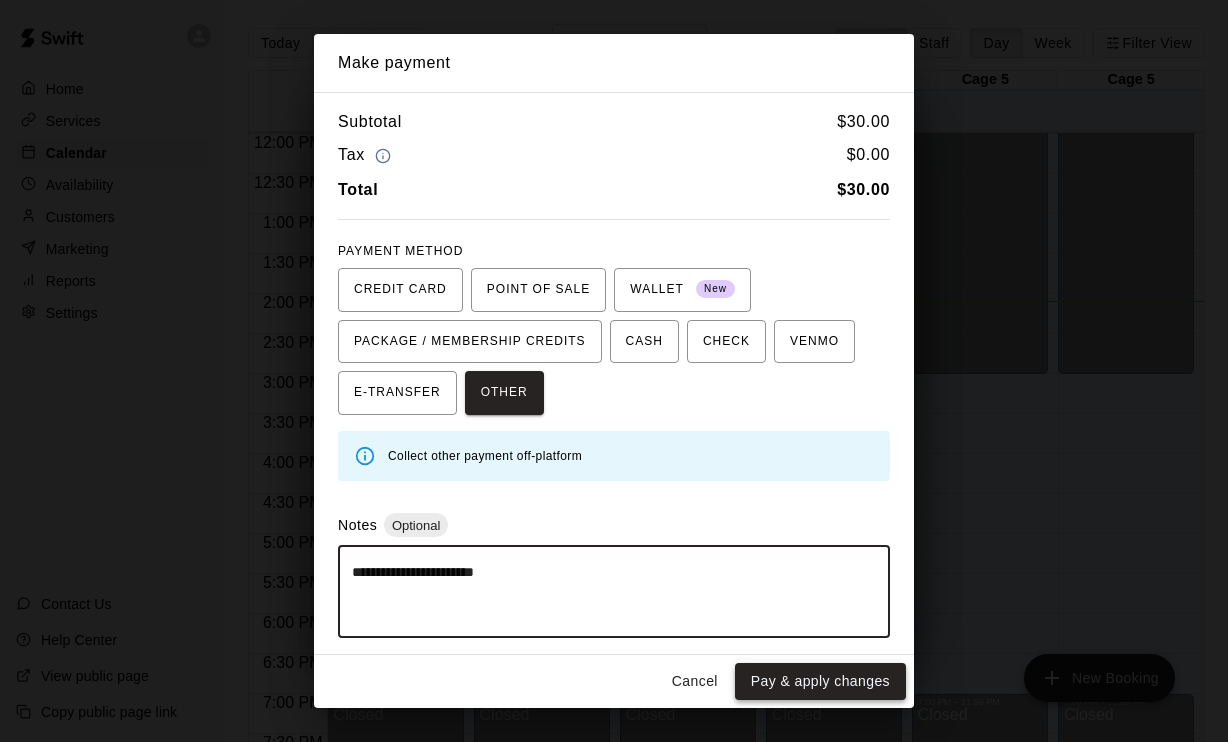 type on "**********" 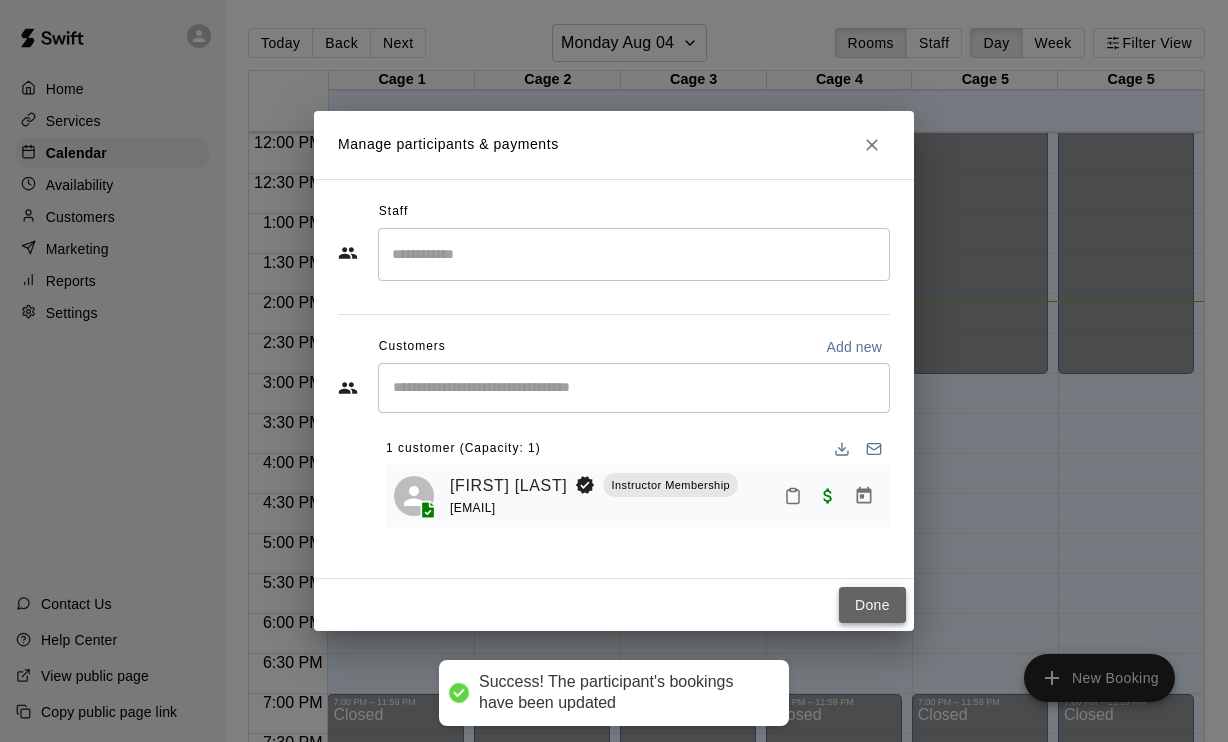 click on "Done" at bounding box center [872, 605] 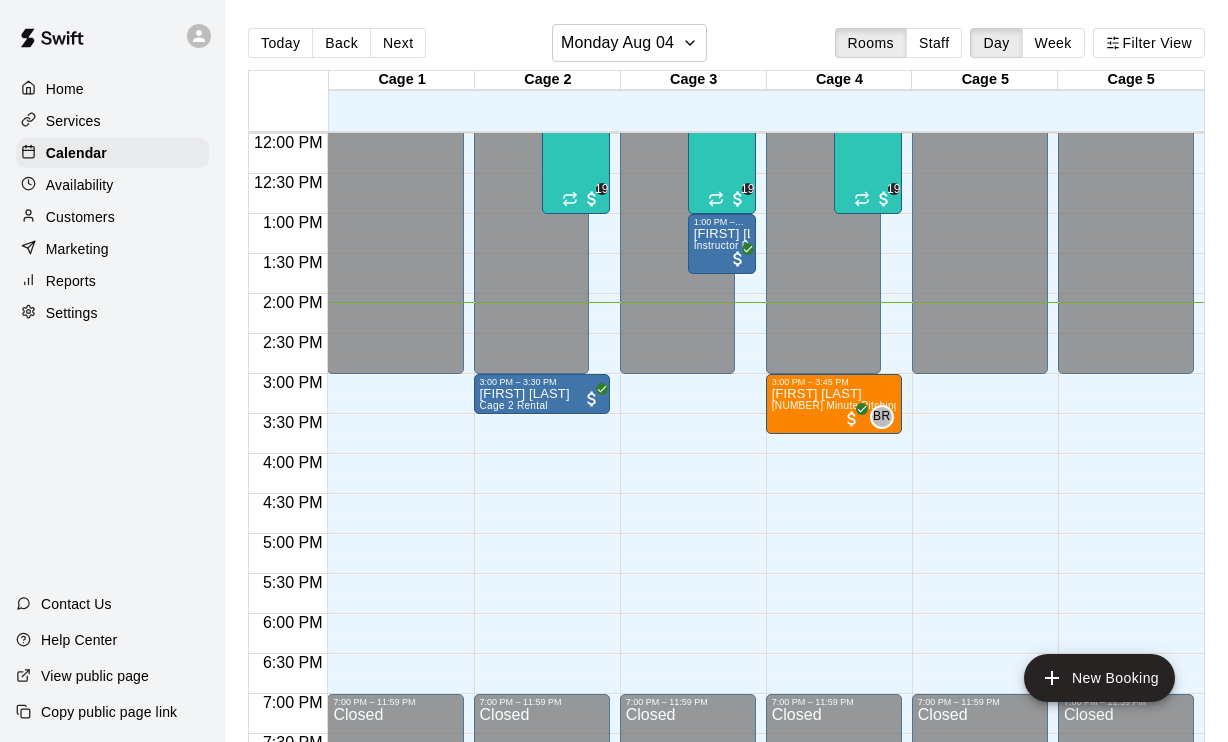 click on "Reports" at bounding box center (71, 281) 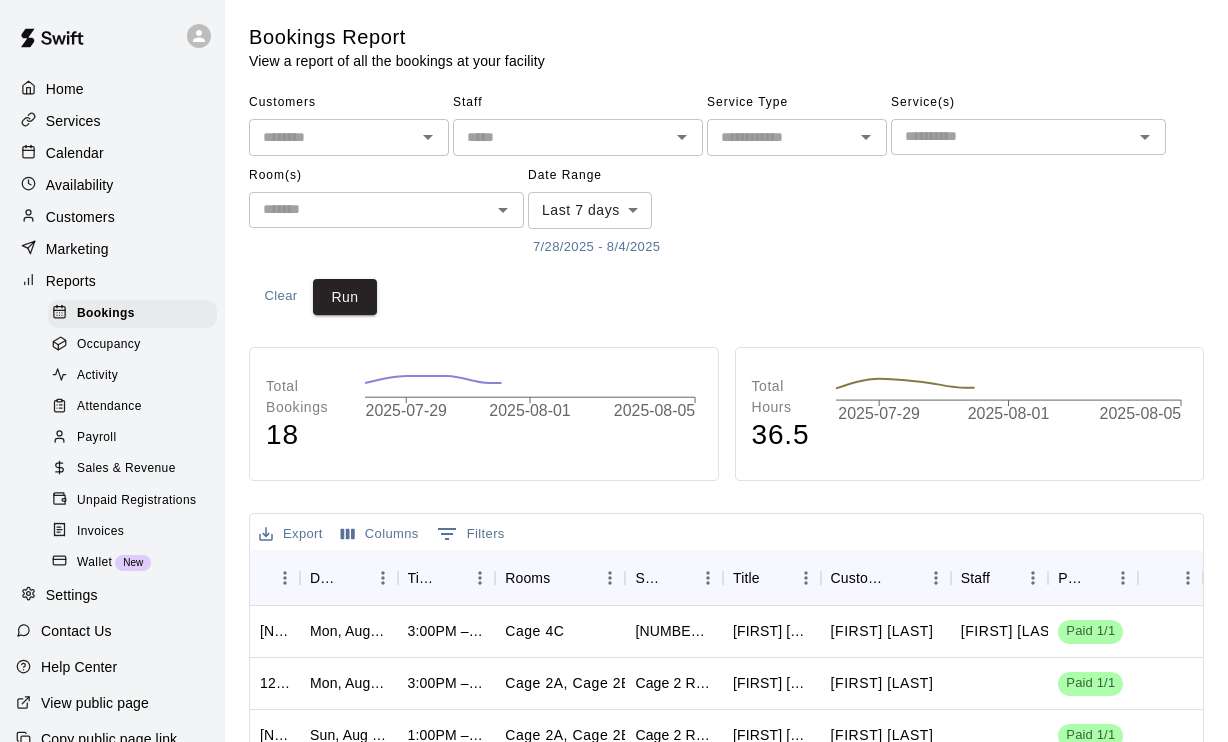 click on "Sales & Revenue" at bounding box center (126, 469) 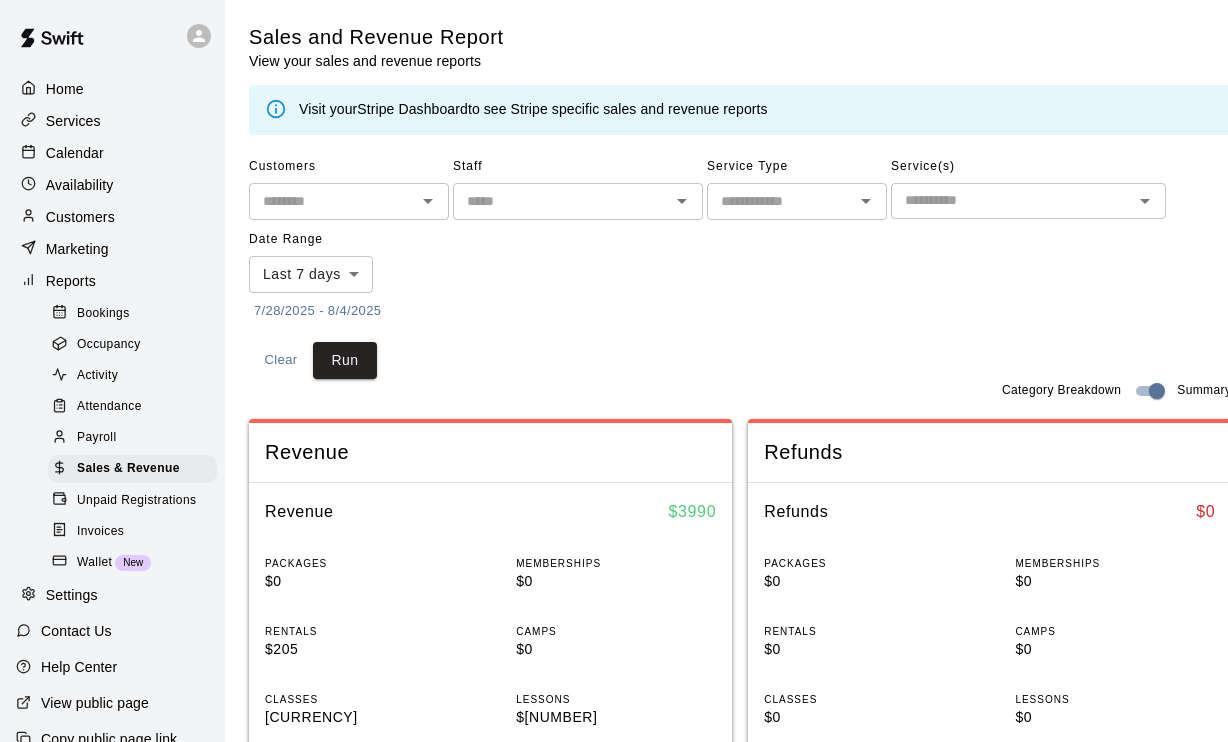 click 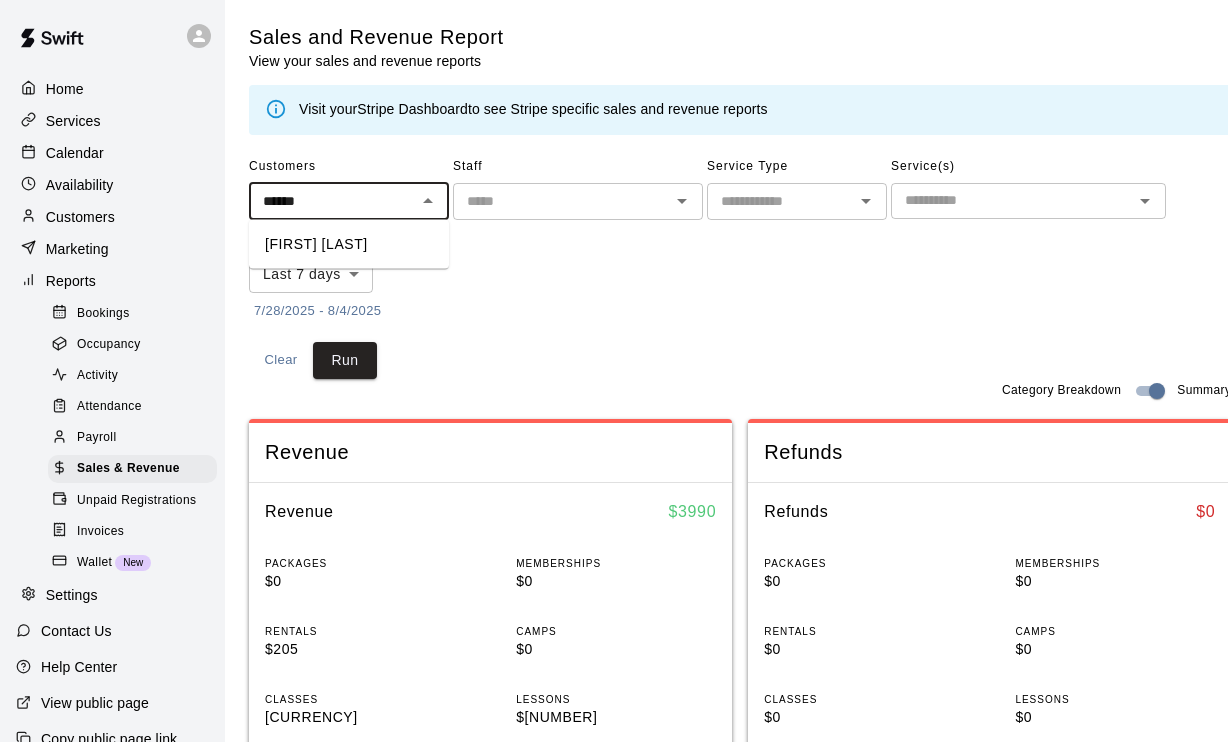 click on "[FIRST] [LAST]" at bounding box center (349, 244) 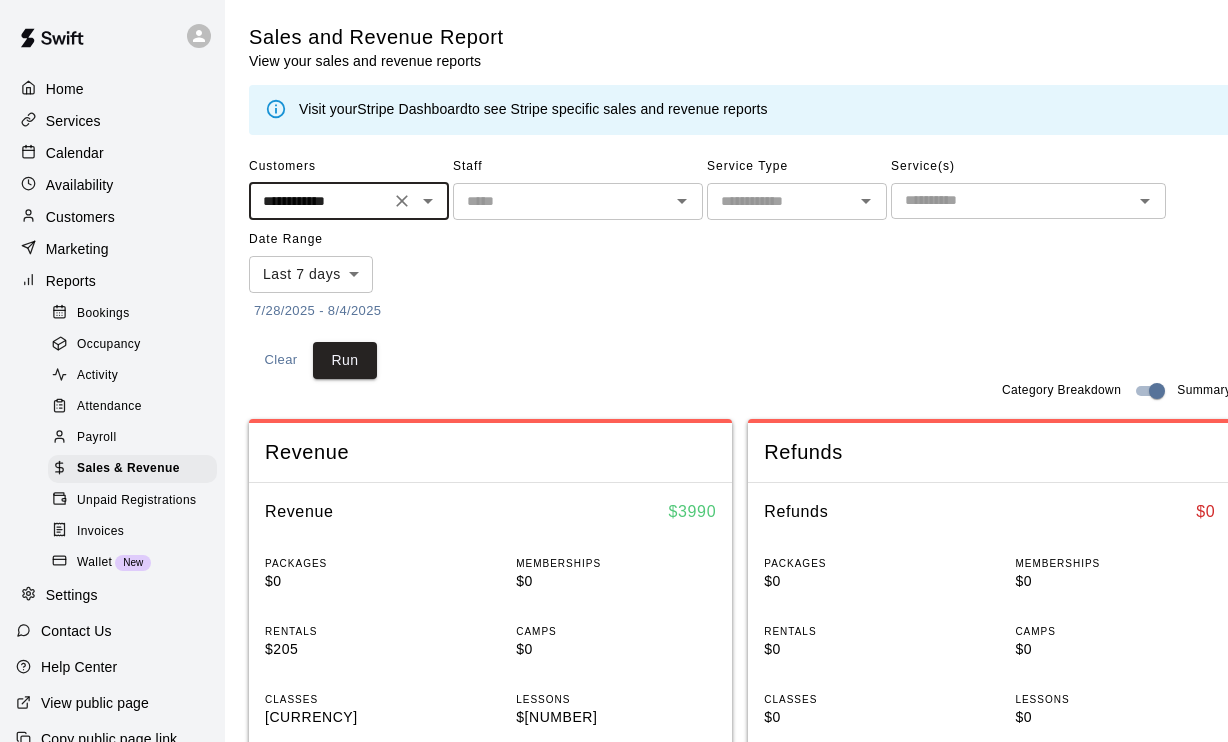 type on "**********" 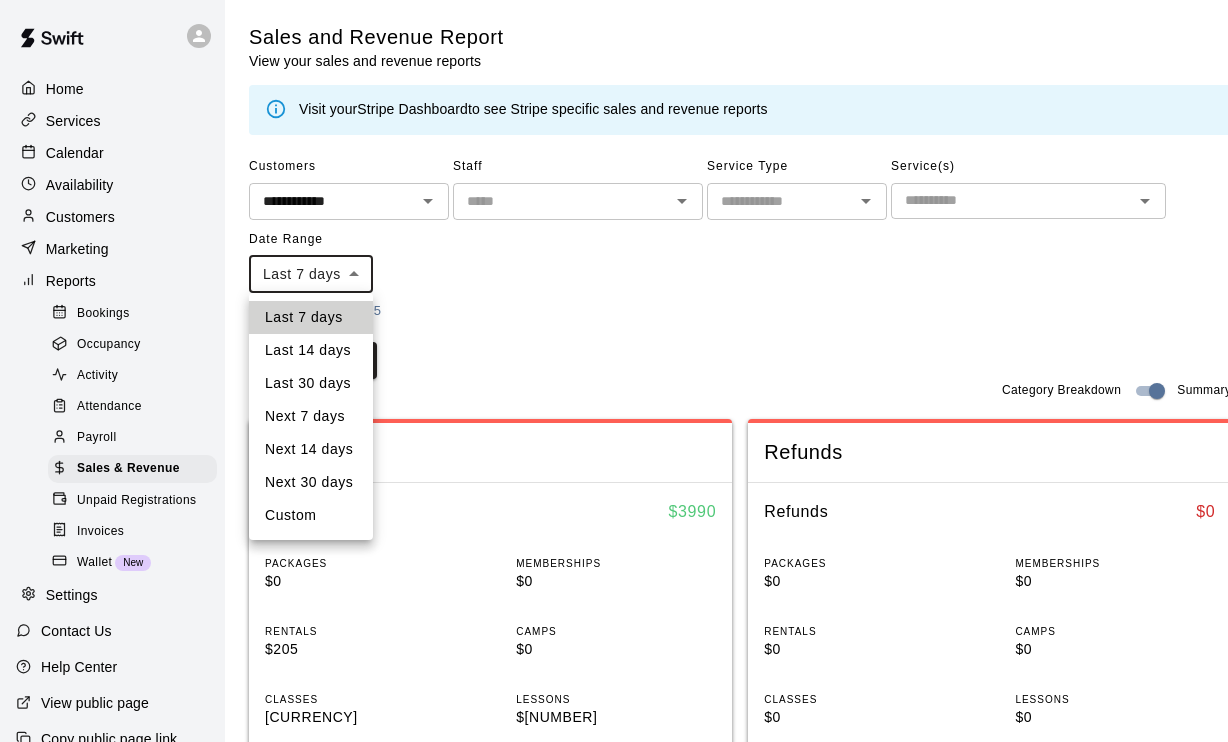 click on "**********" at bounding box center (614, 784) 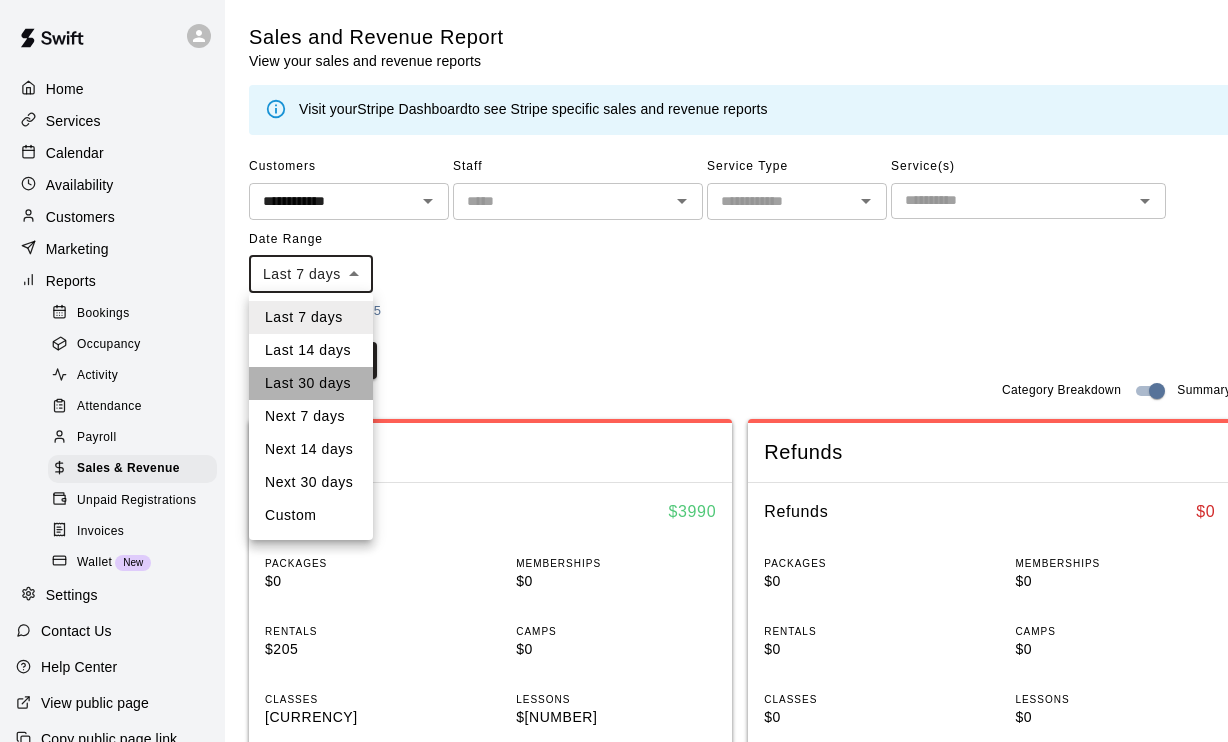 click on "Last 30 days" at bounding box center (311, 383) 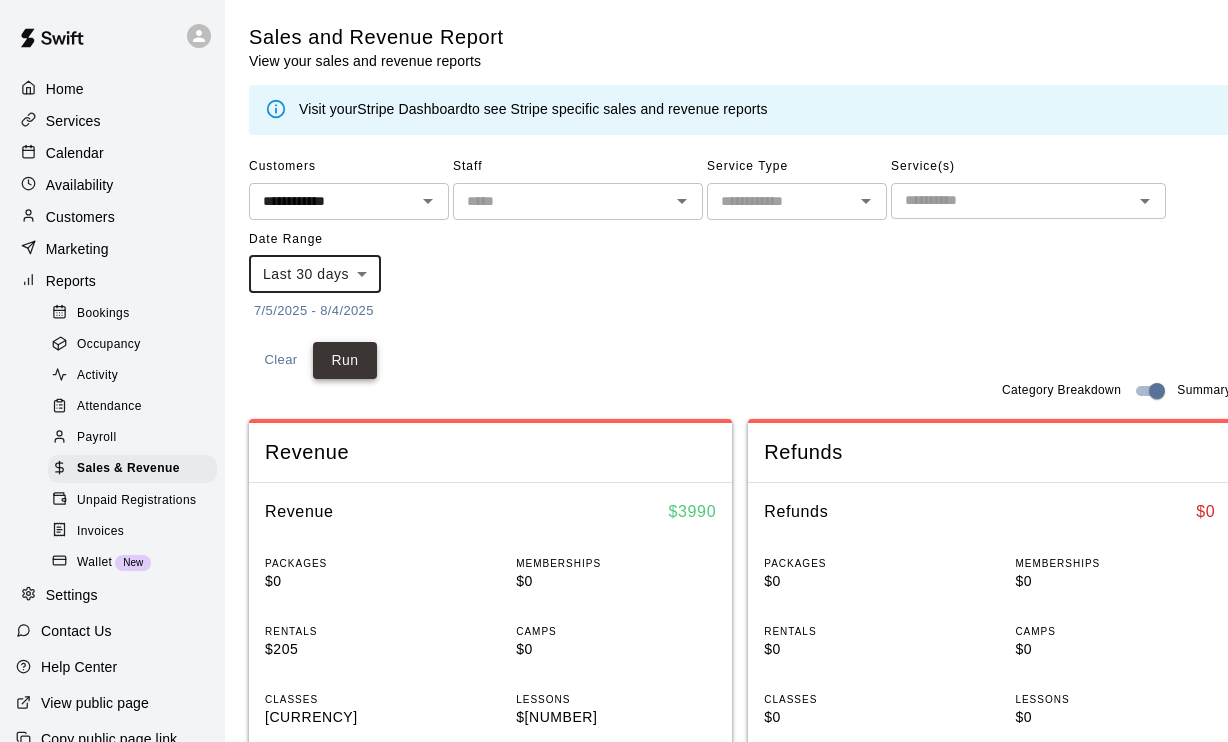 click on "Run" at bounding box center (345, 360) 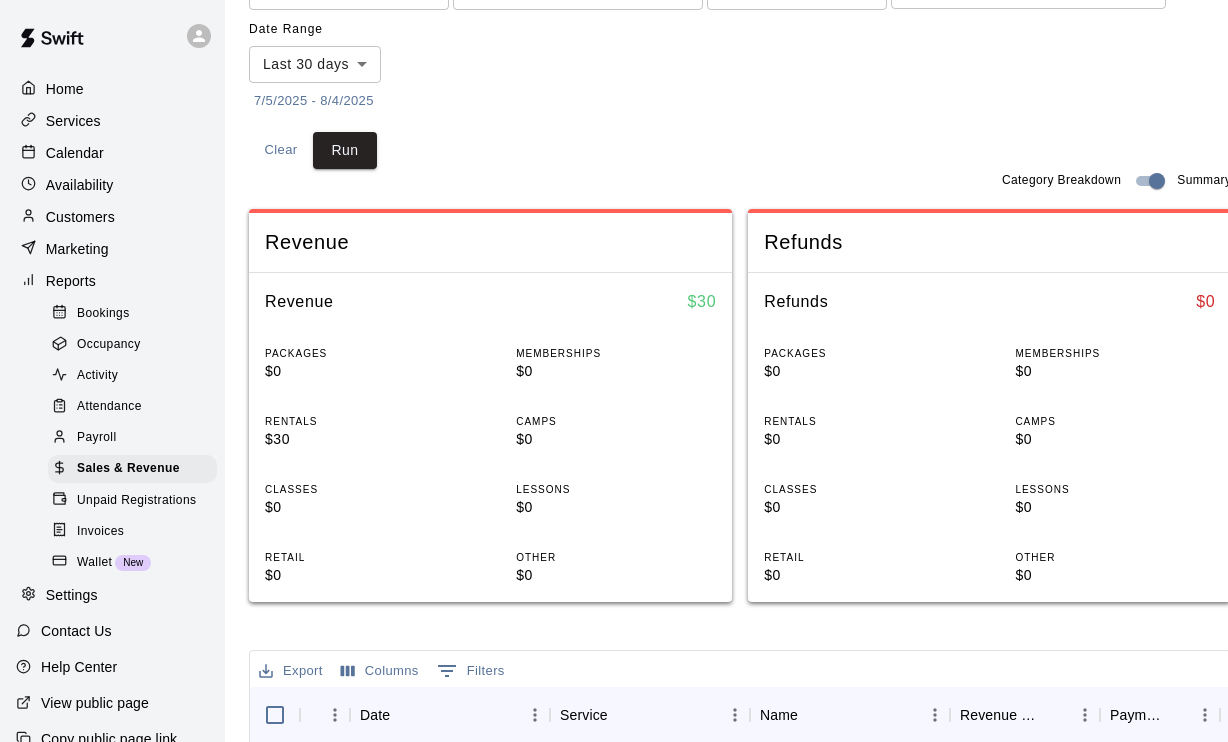 scroll, scrollTop: 0, scrollLeft: 0, axis: both 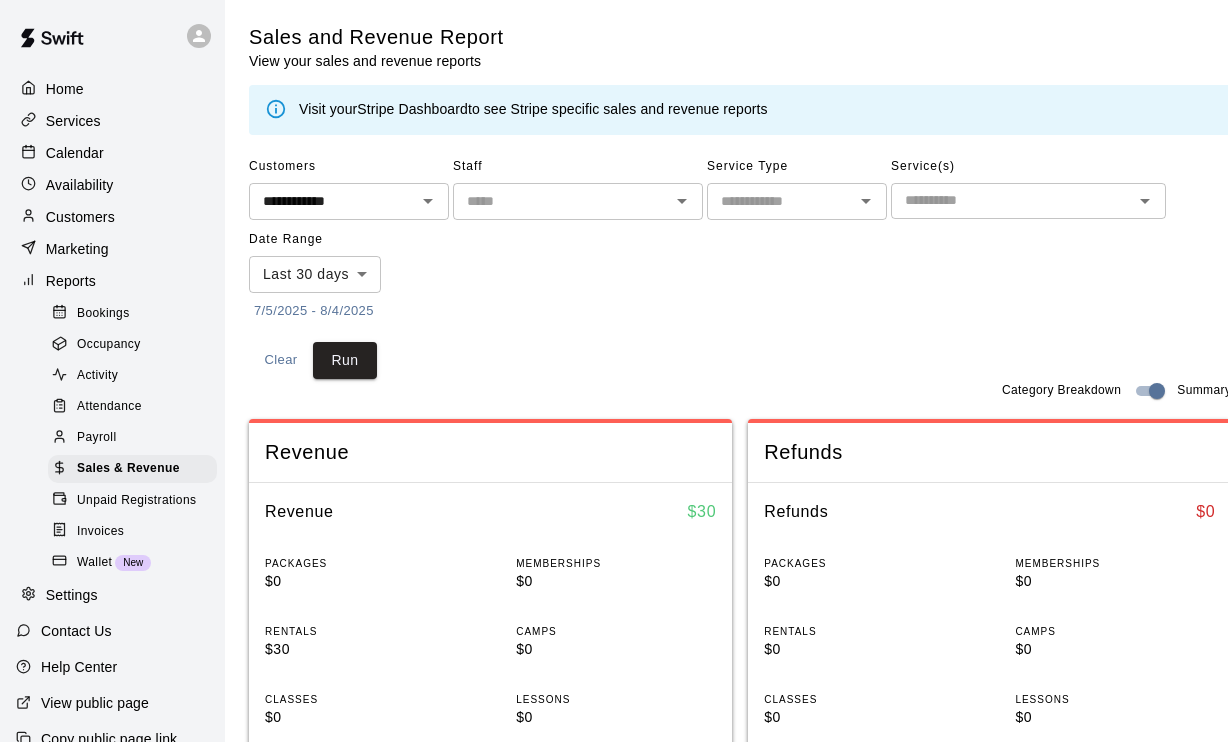 click on "Calendar" at bounding box center [112, 153] 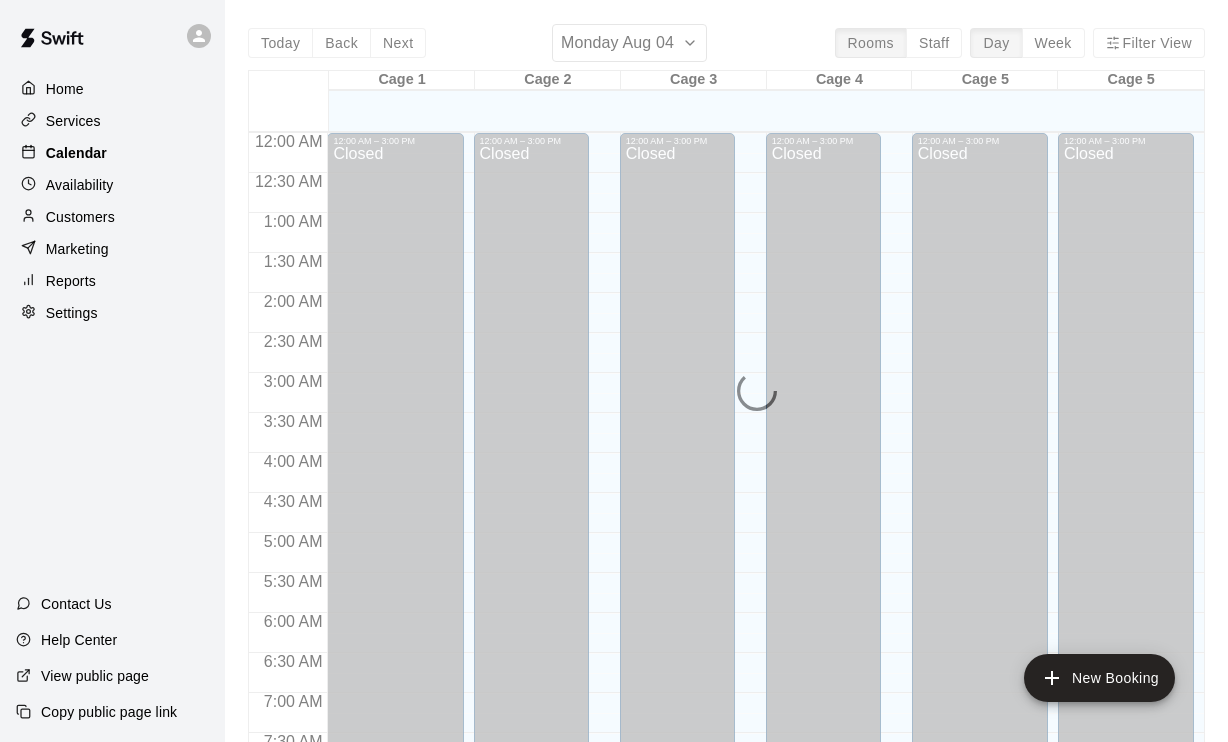 scroll, scrollTop: 1130, scrollLeft: 0, axis: vertical 